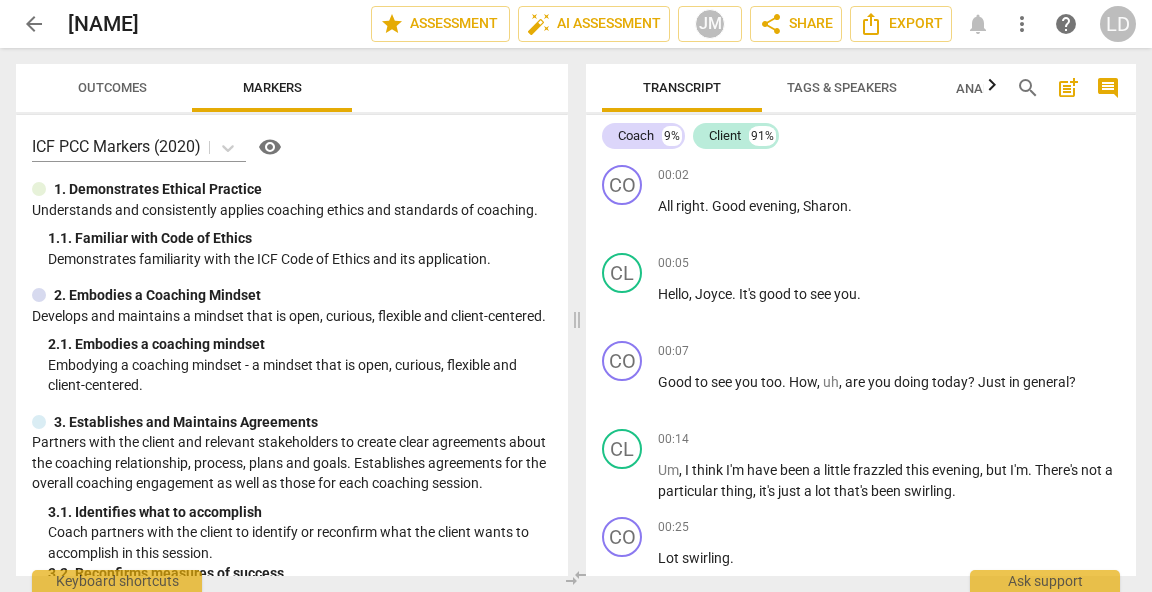 scroll, scrollTop: 0, scrollLeft: 0, axis: both 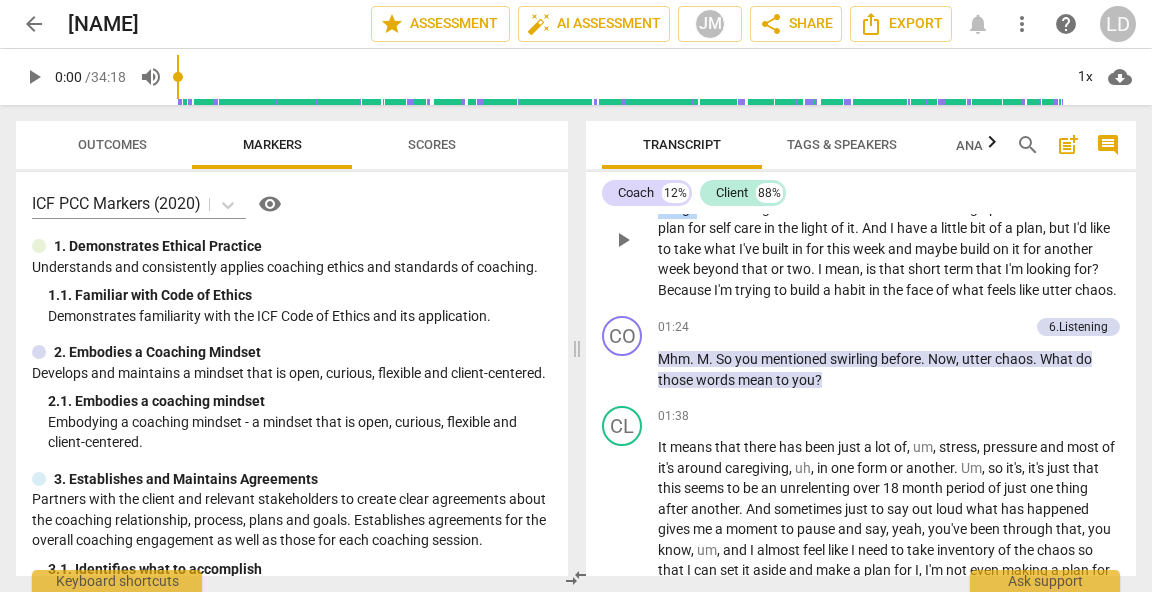 drag, startPoint x: 791, startPoint y: 251, endPoint x: 807, endPoint y: 272, distance: 26.400757 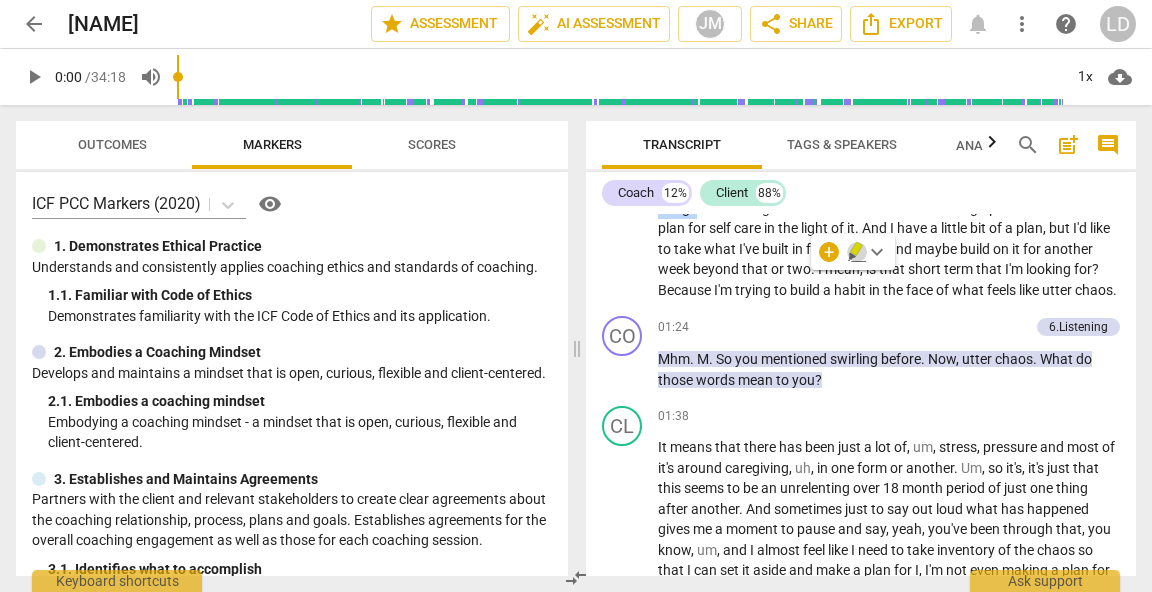 click 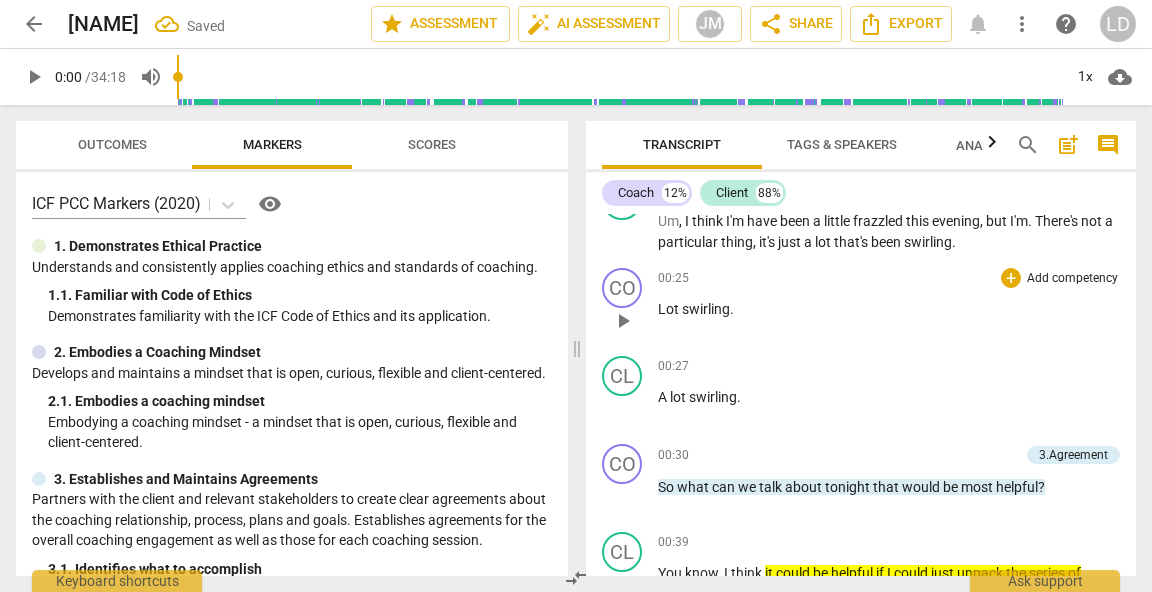 scroll, scrollTop: 308, scrollLeft: 0, axis: vertical 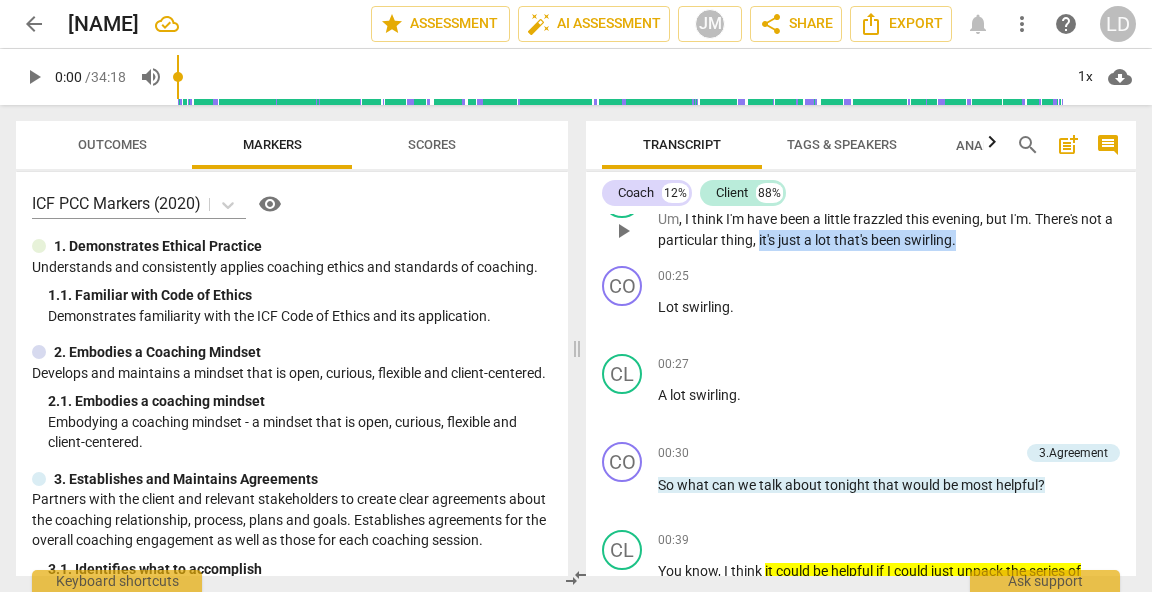 drag, startPoint x: 917, startPoint y: 258, endPoint x: 916, endPoint y: 277, distance: 19.026299 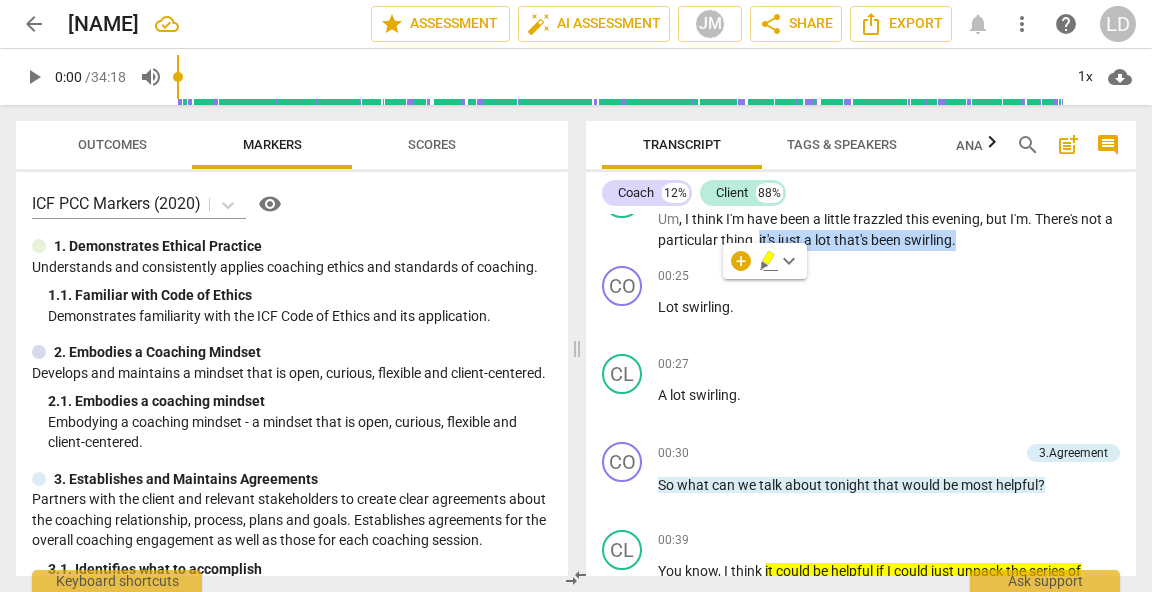 click 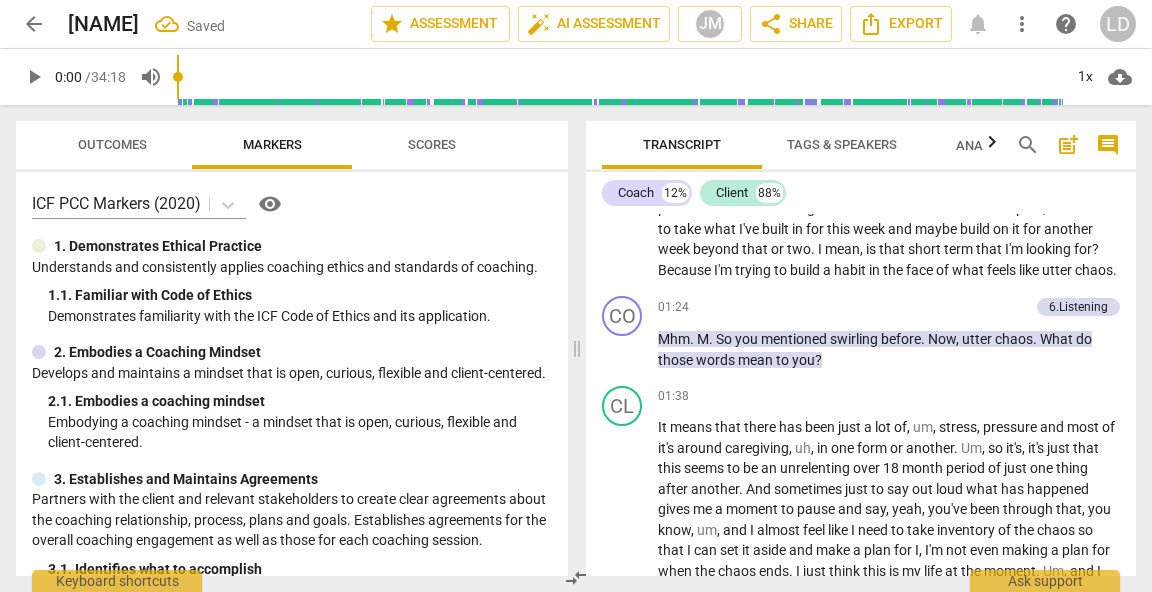 scroll, scrollTop: 713, scrollLeft: 0, axis: vertical 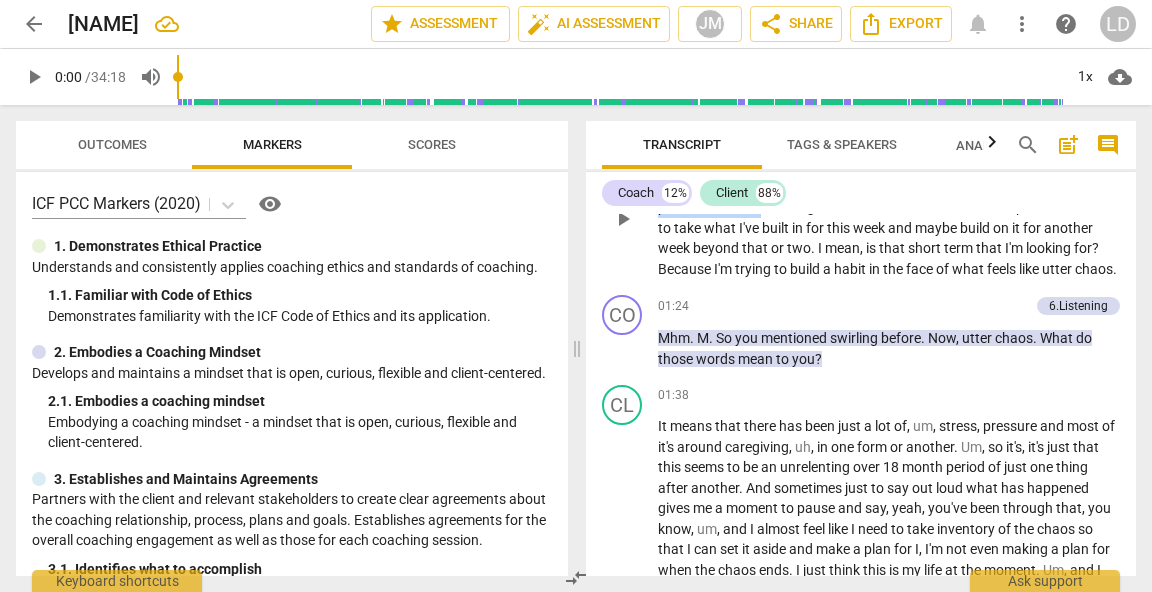 drag, startPoint x: 659, startPoint y: 291, endPoint x: 1011, endPoint y: 280, distance: 352.17184 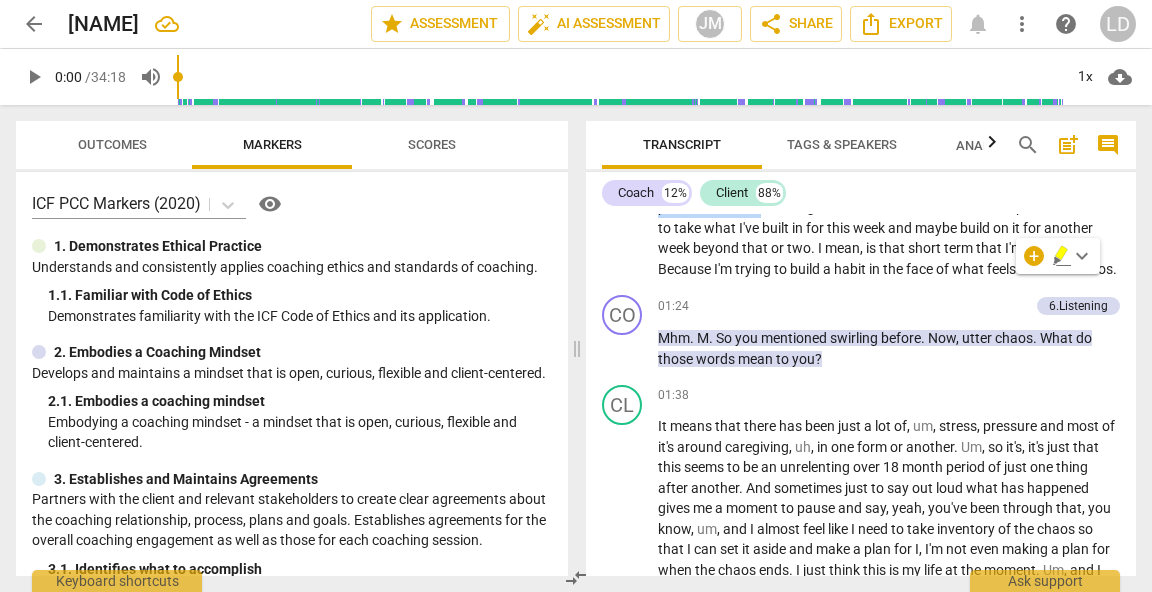 click 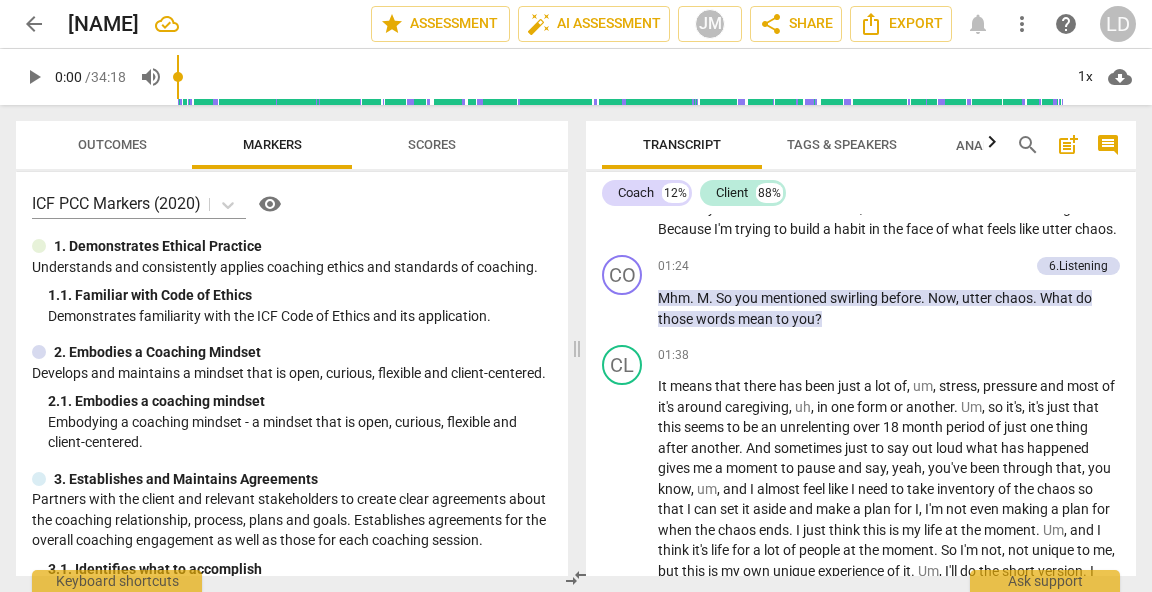 scroll, scrollTop: 762, scrollLeft: 0, axis: vertical 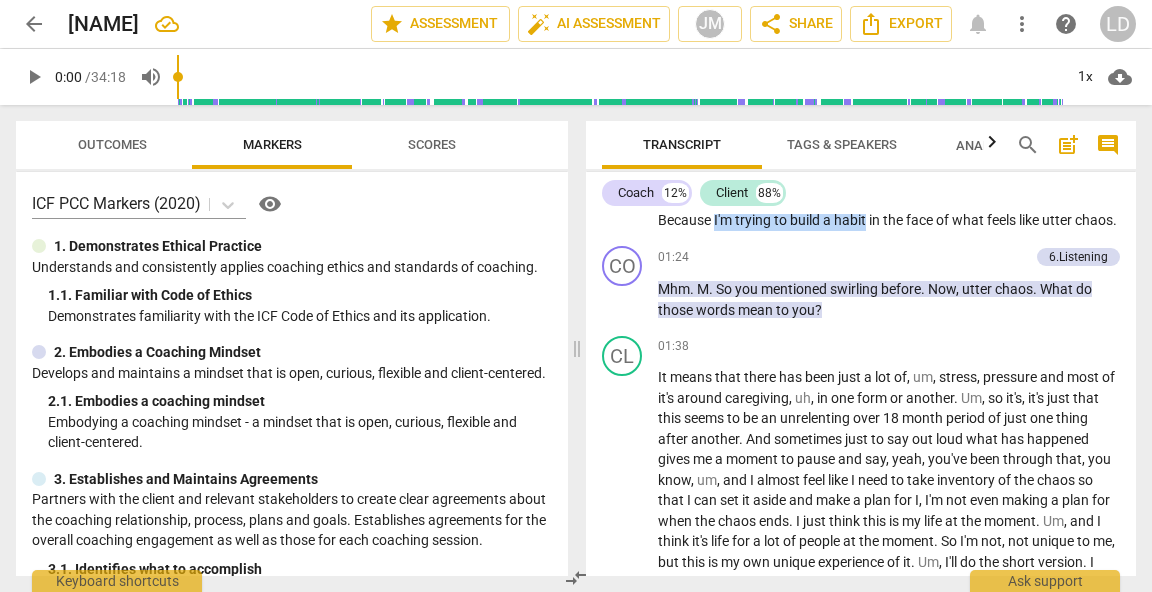 drag, startPoint x: 853, startPoint y: 331, endPoint x: 1044, endPoint y: 326, distance: 191.06543 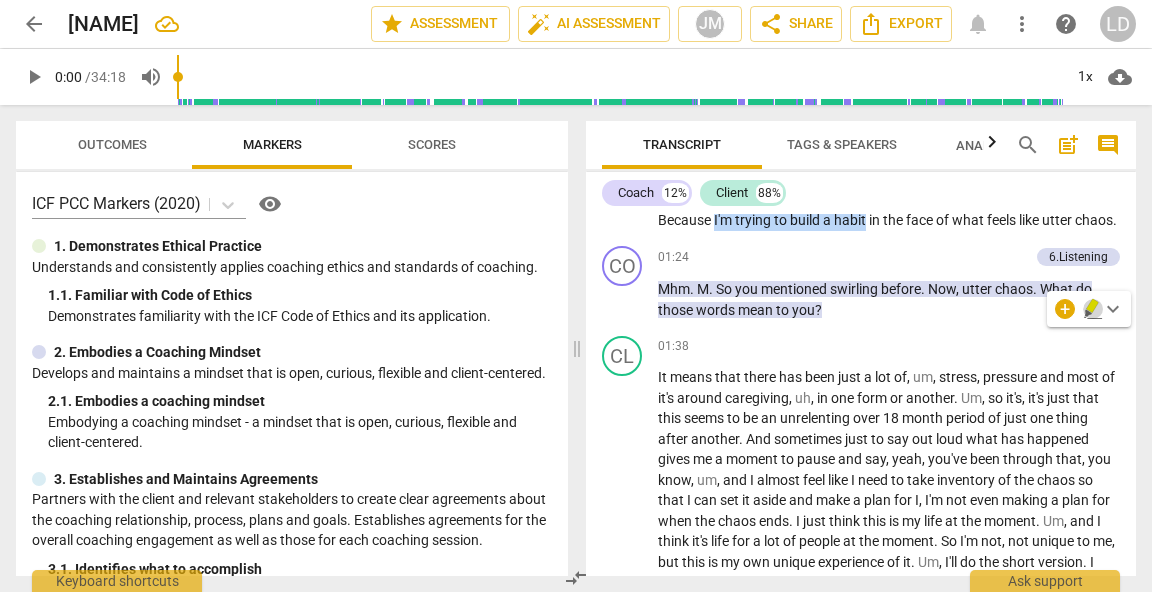 click 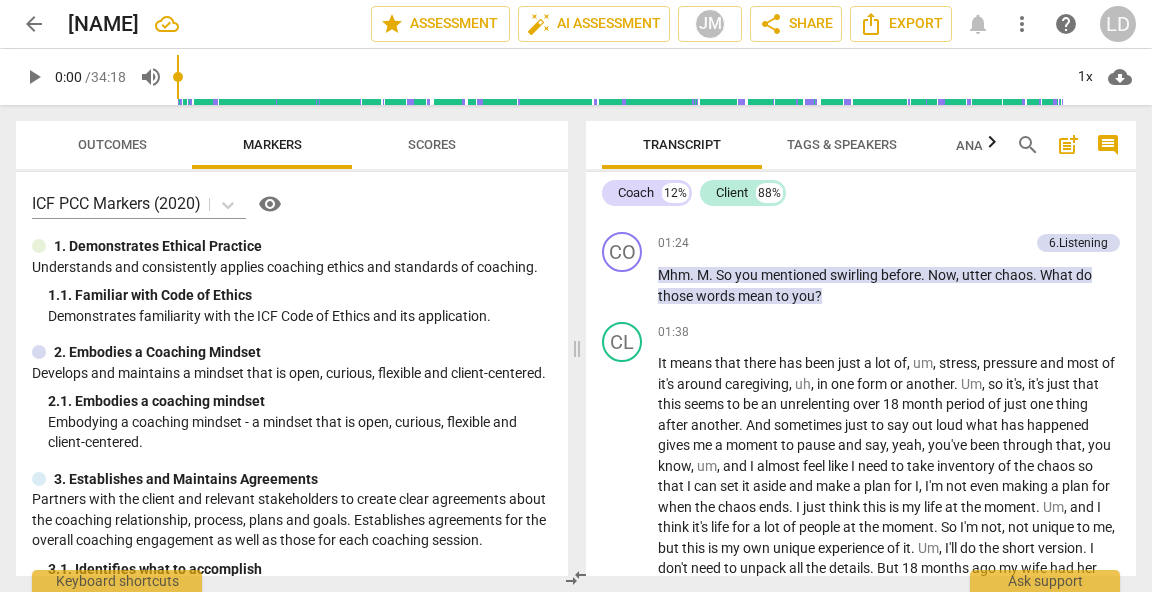 scroll, scrollTop: 760, scrollLeft: 0, axis: vertical 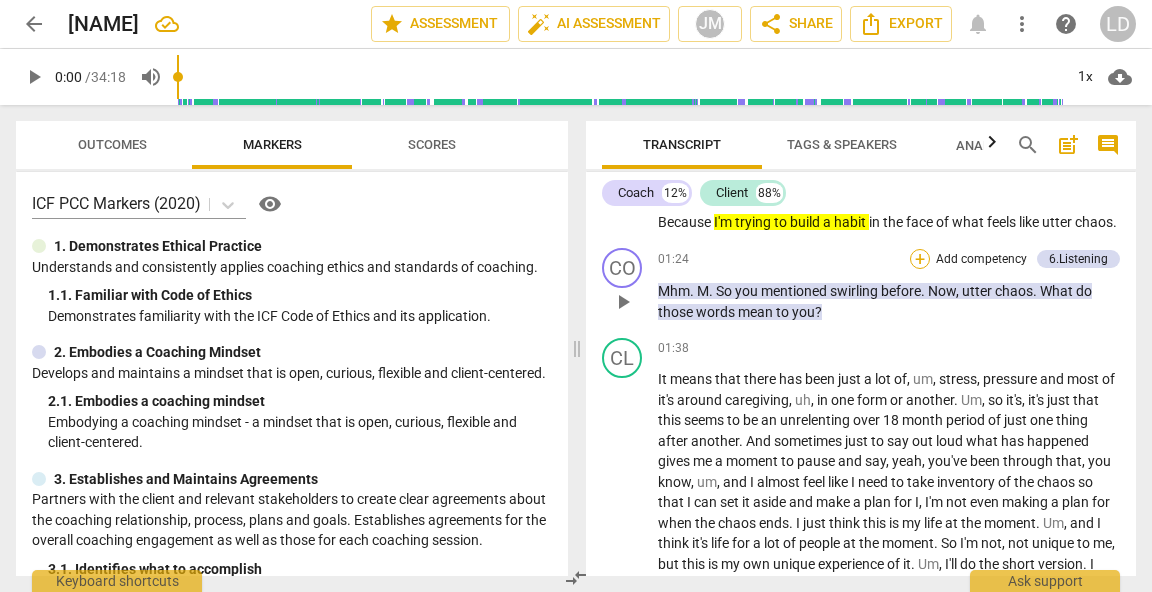 click on "+" at bounding box center (920, 259) 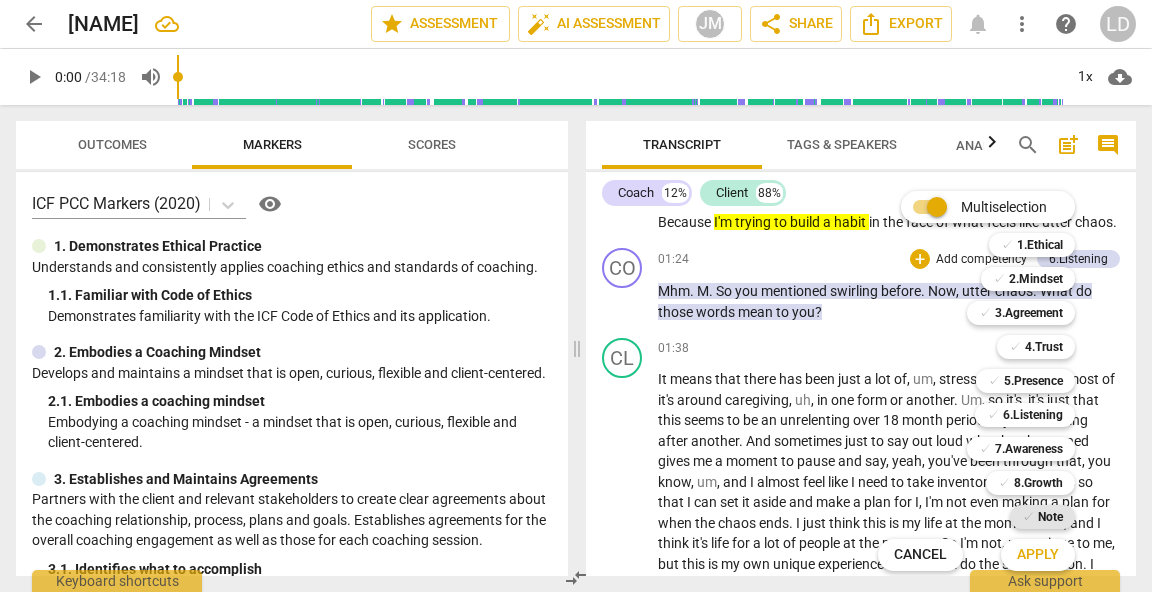 click on "Note" at bounding box center (1050, 517) 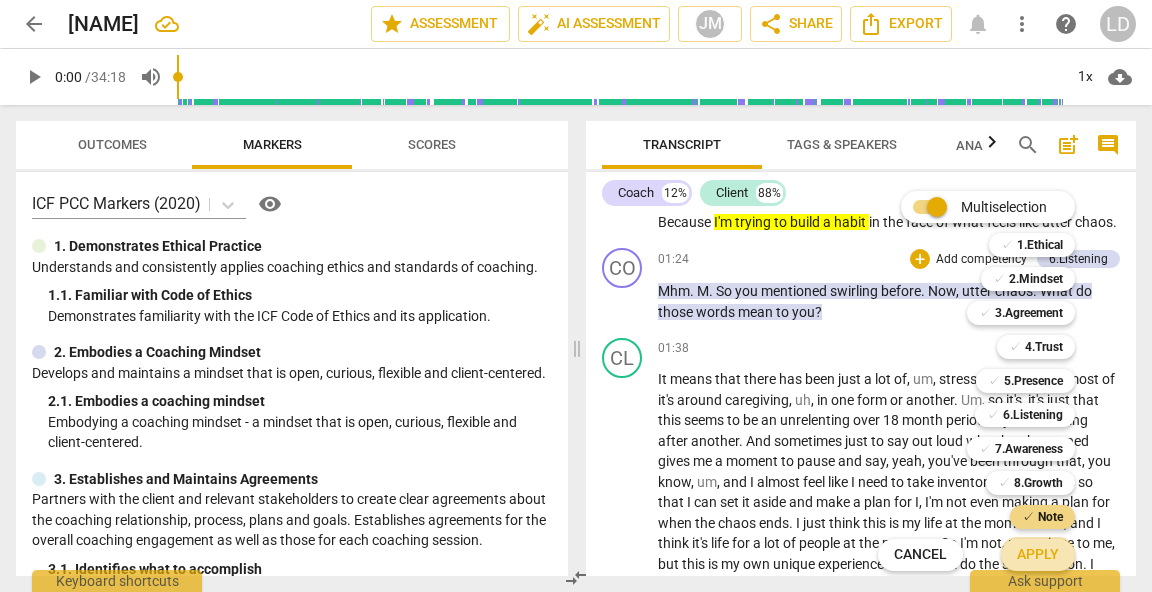 click on "Apply" at bounding box center (1038, 555) 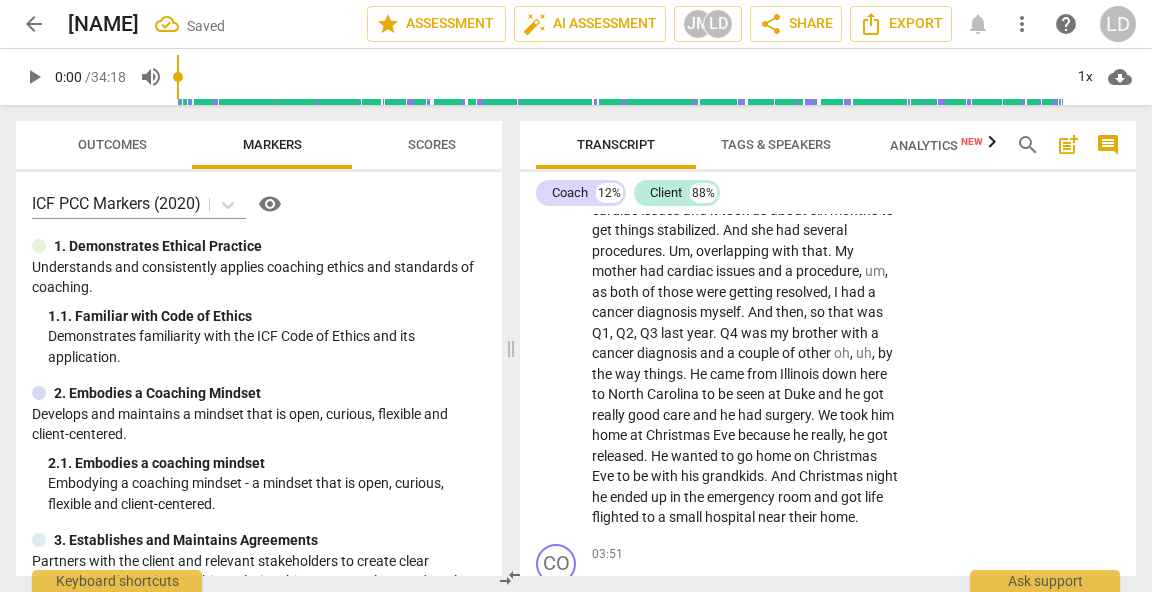 scroll, scrollTop: 1406, scrollLeft: 0, axis: vertical 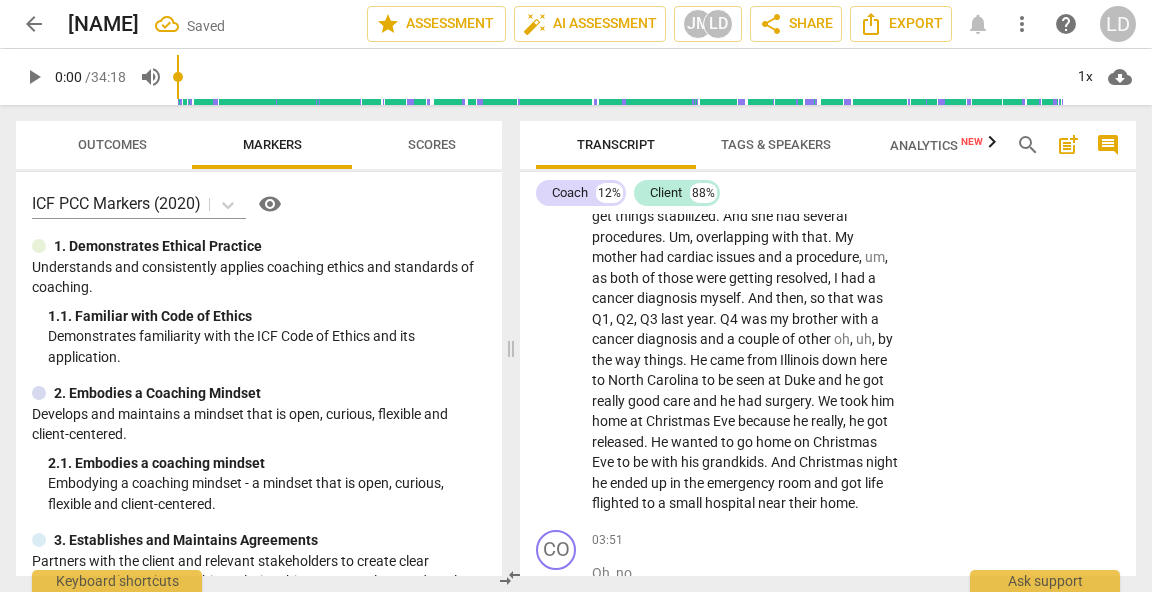 click at bounding box center [993, 122] 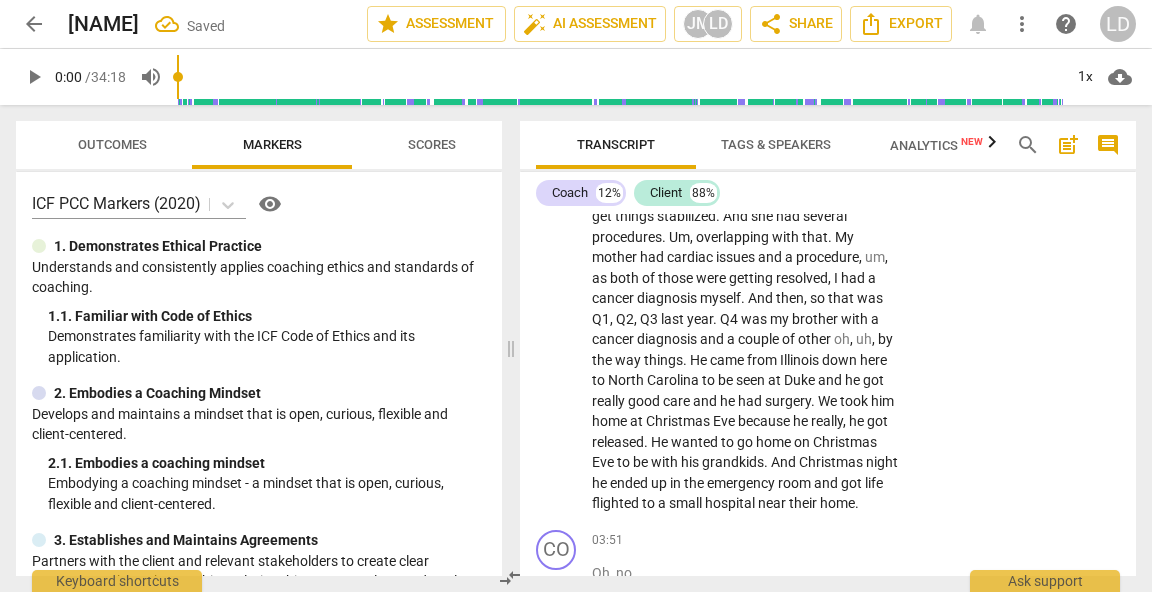 type on "S" 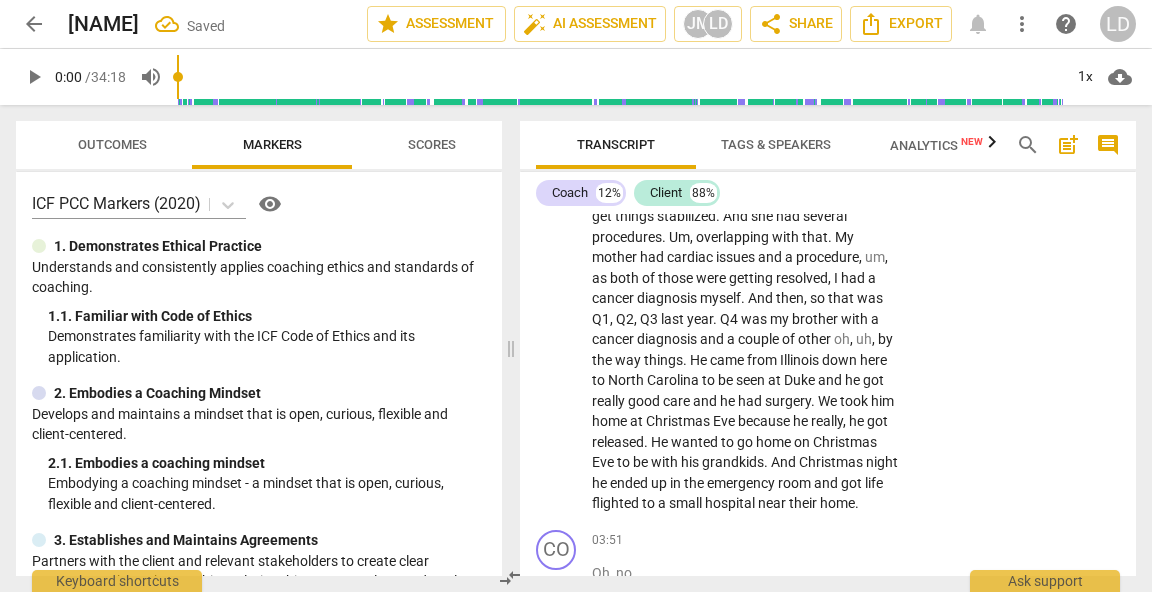 type on "S" 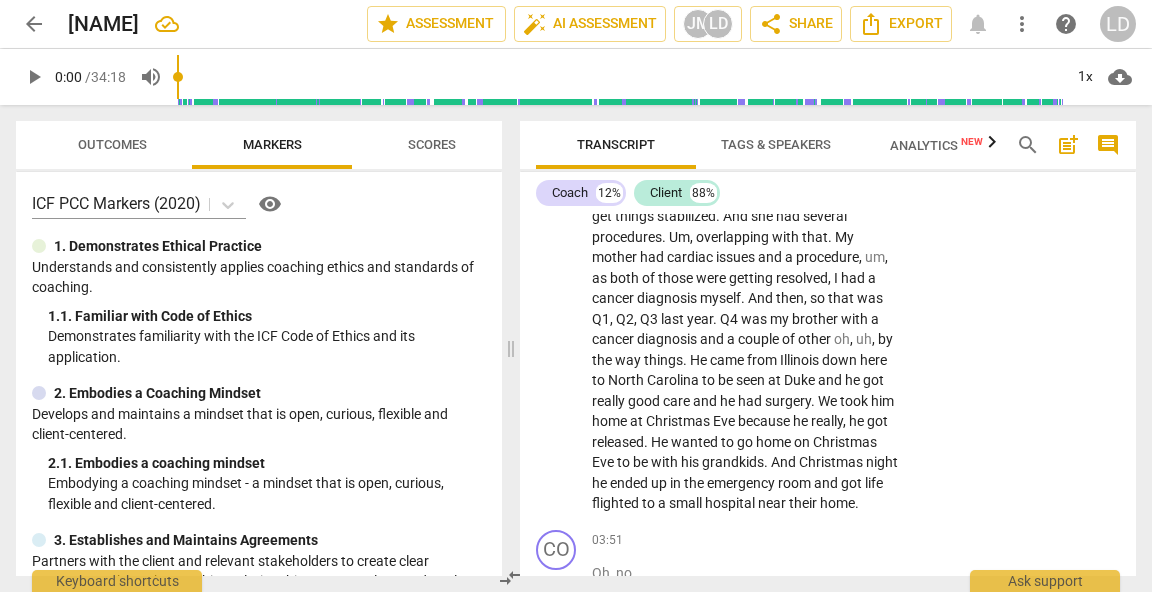 type on "She" 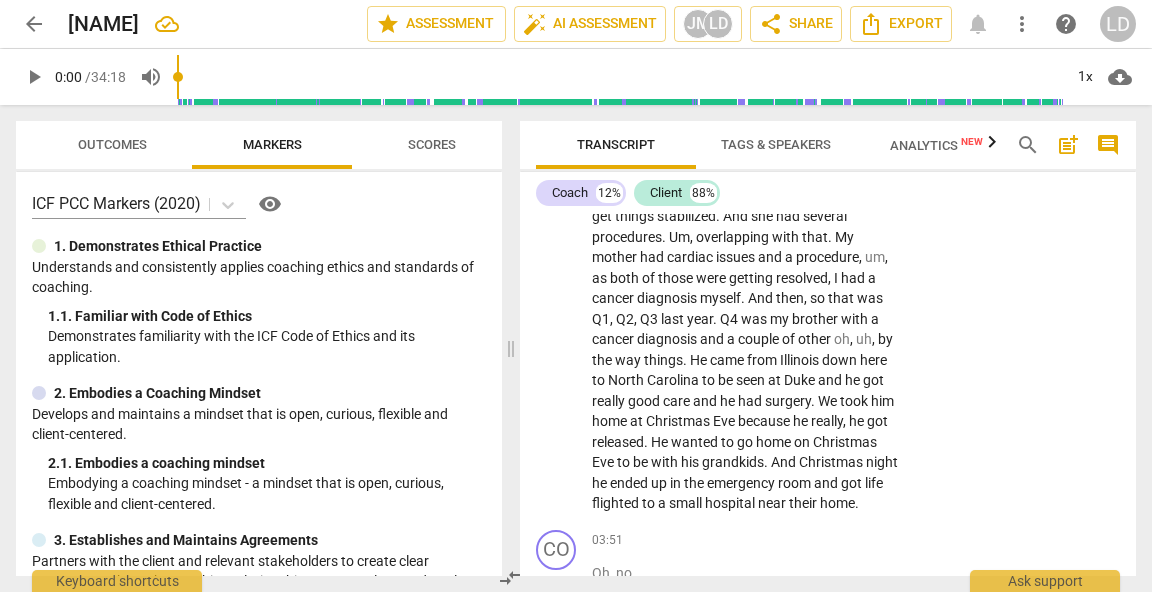 type on "She also mentioned buildin" 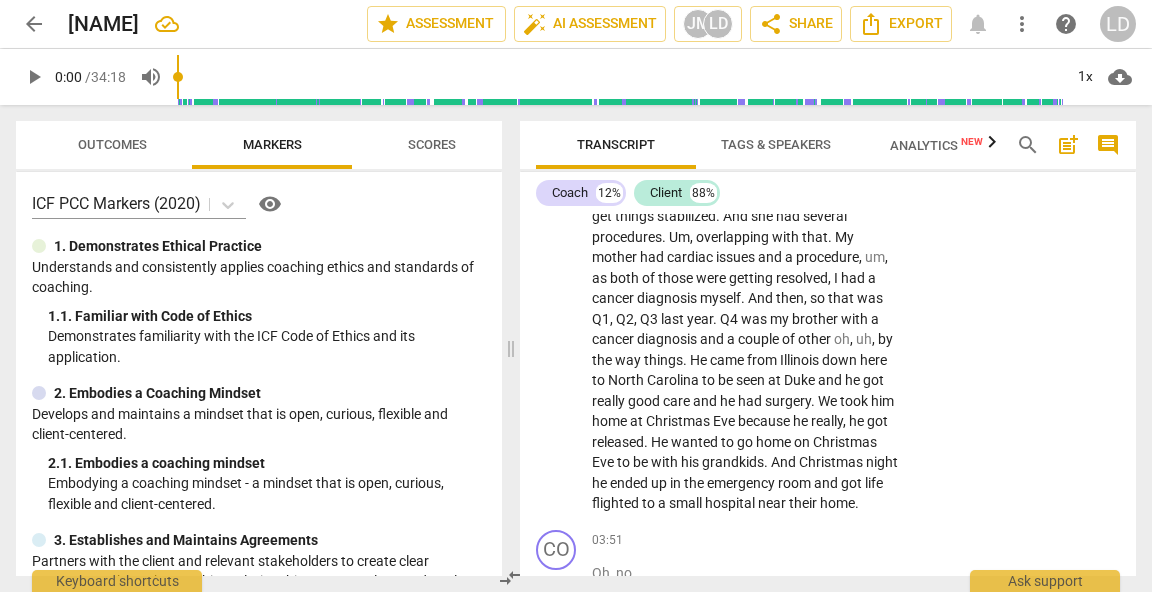 type on "She also mentioned building" 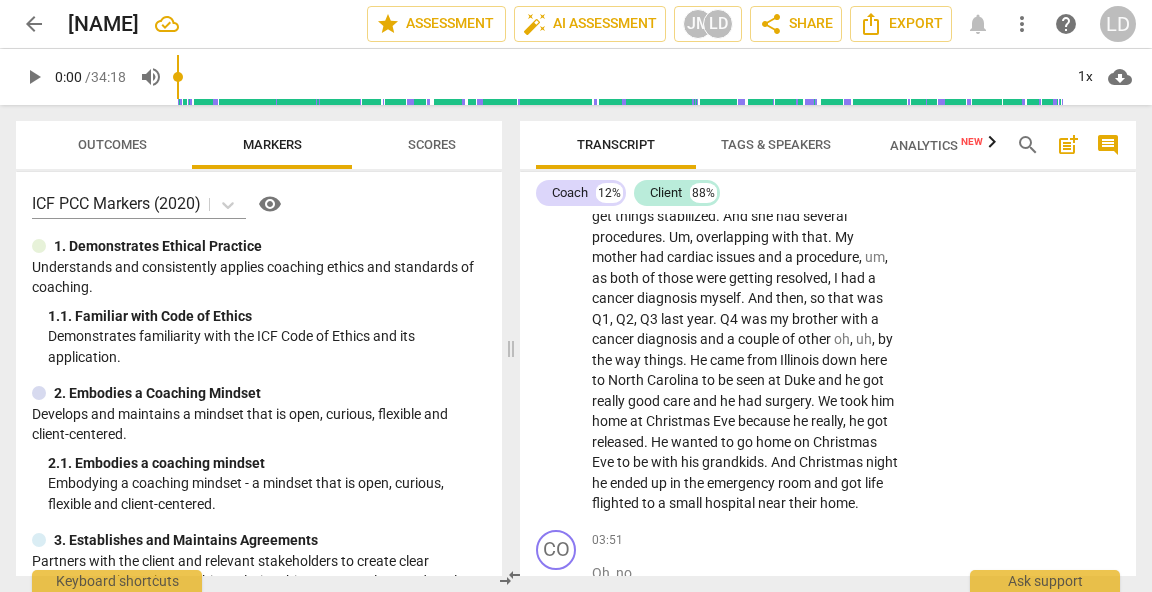 type on "She also mentioned building a habit to han" 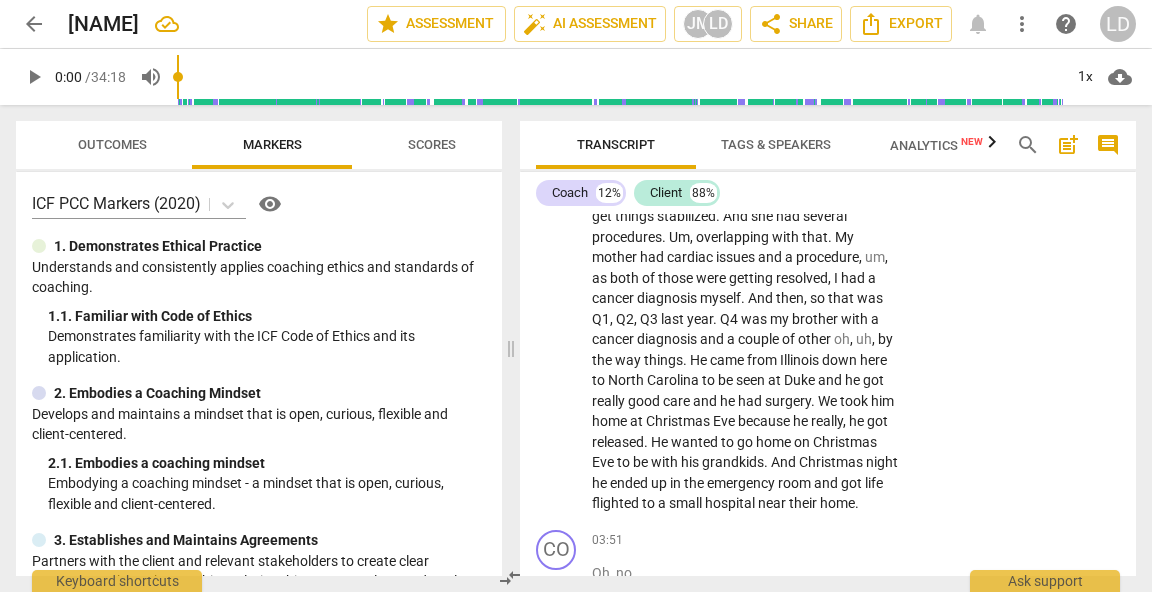 type on "She also mentioned building a habit to han" 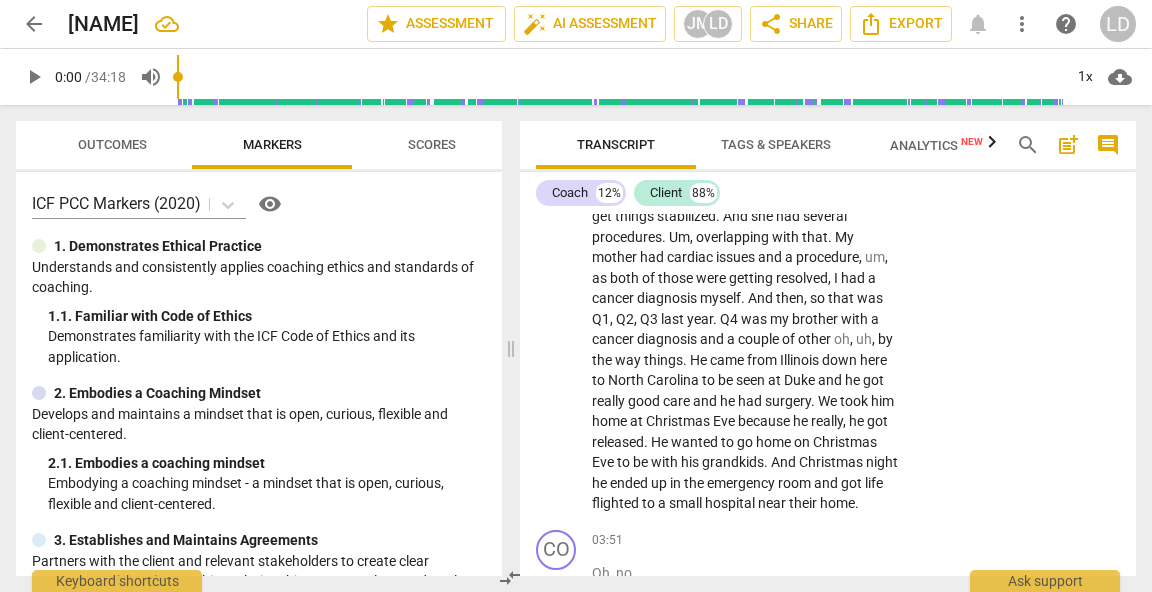 type on "She also mentioned building a habit to handle [NAME]" 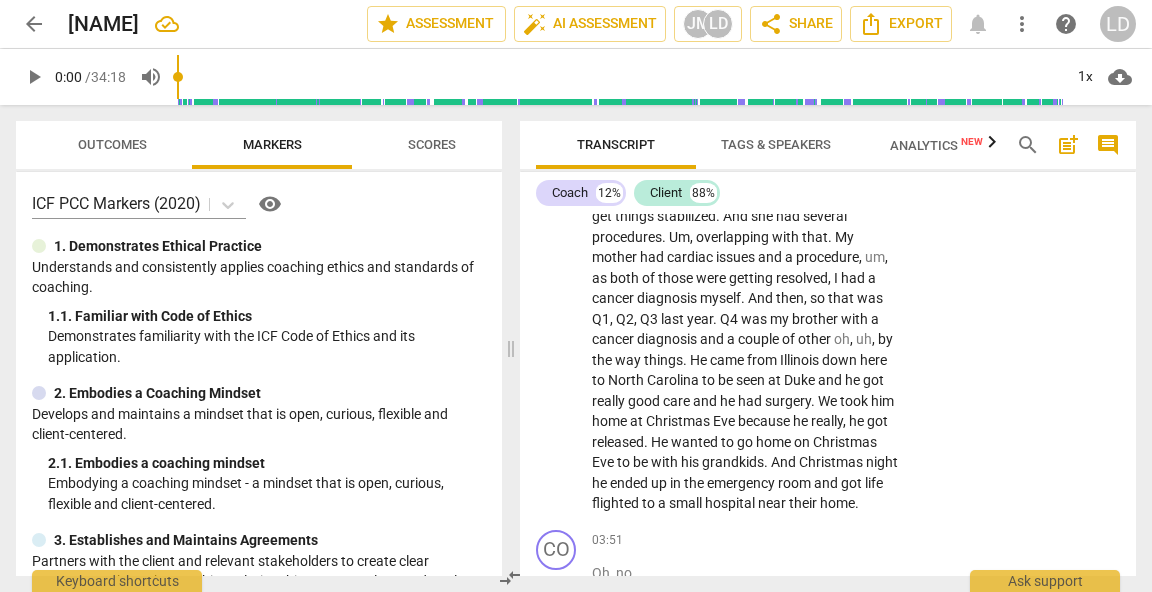 type on "She also mentioned building a habit to handle [NAME]" 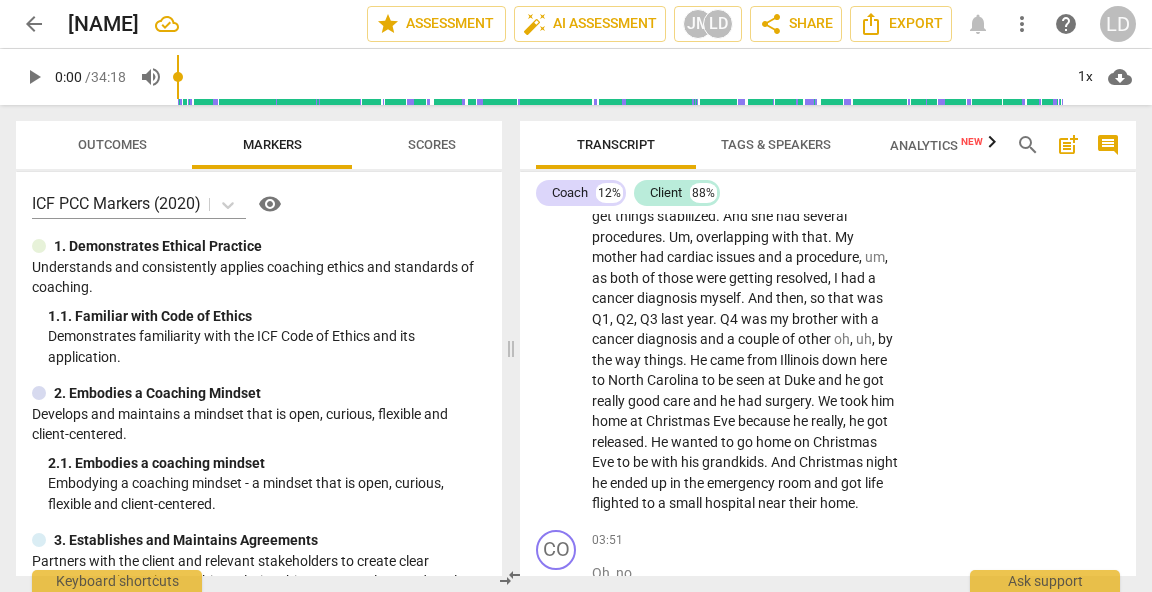 type on "She also mentioned building a habit for self-care in the midst of" 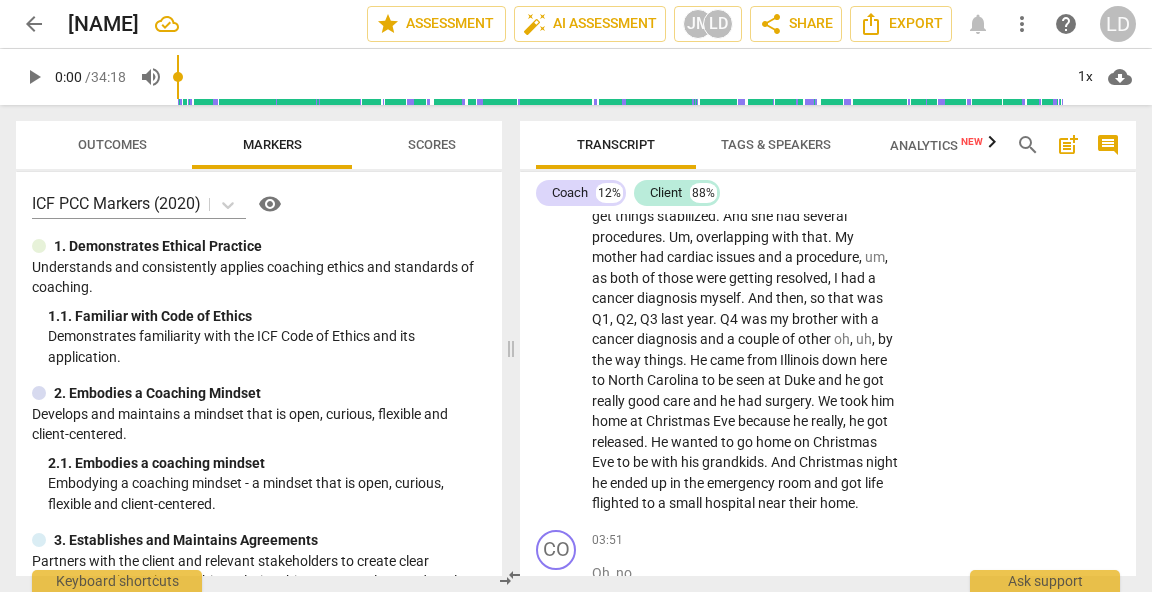 scroll, scrollTop: 45, scrollLeft: 0, axis: vertical 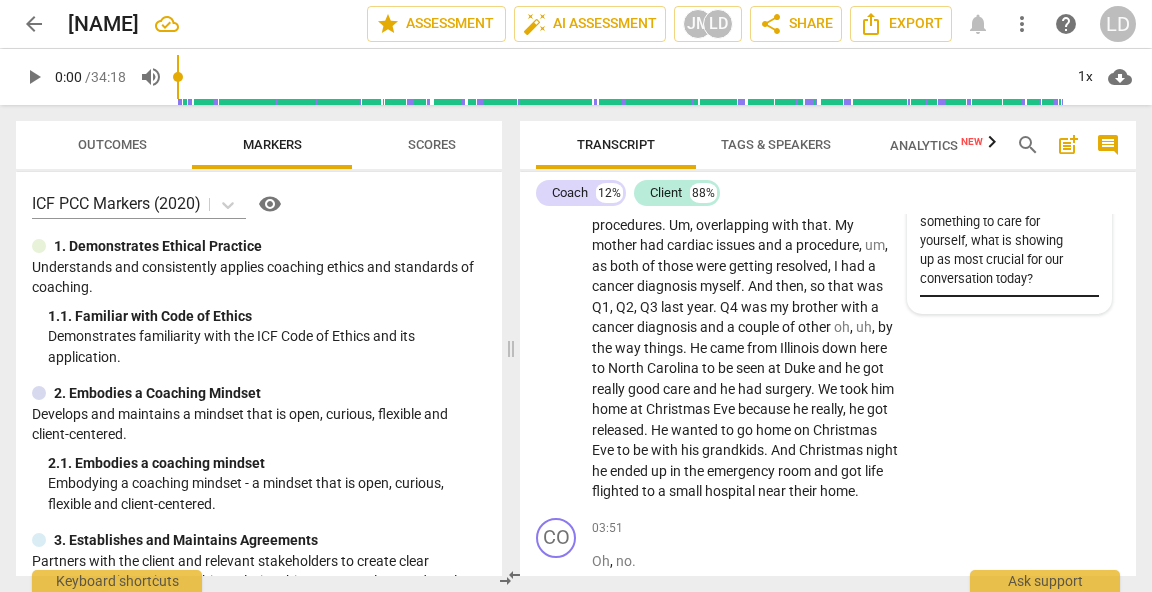 click on "send" at bounding box center (1085, 194) 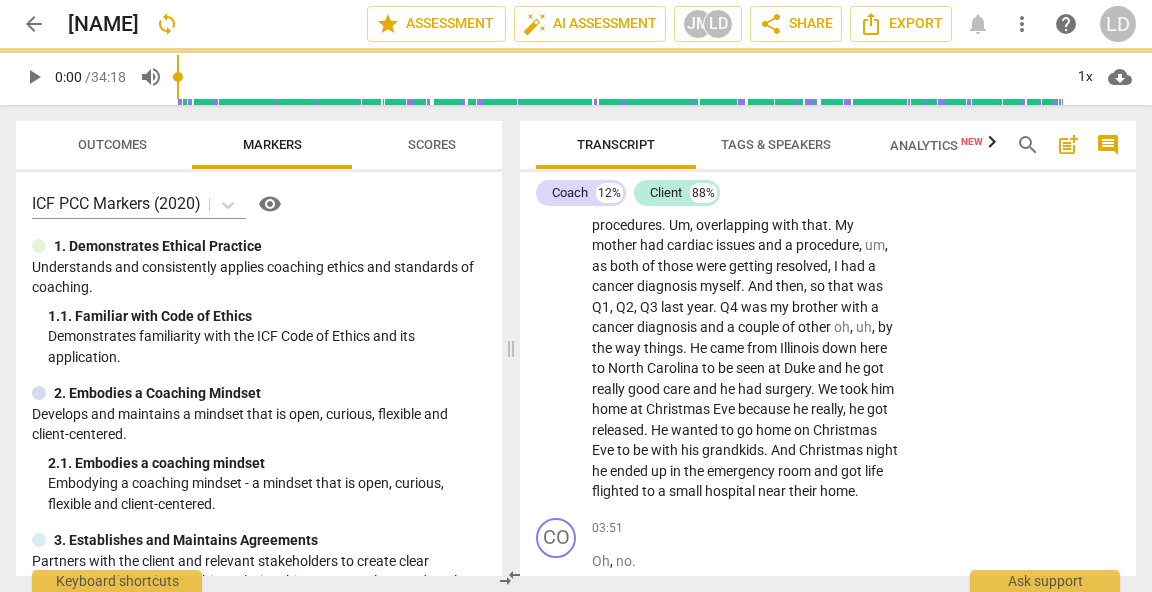 scroll, scrollTop: 0, scrollLeft: 0, axis: both 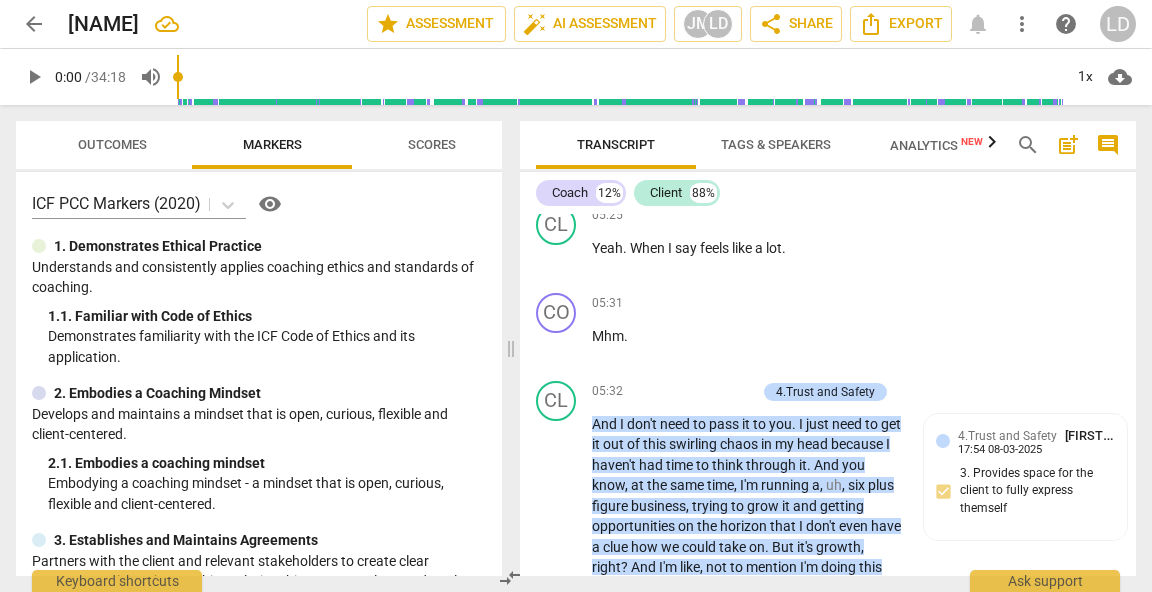 click on "except" at bounding box center (772, -320) 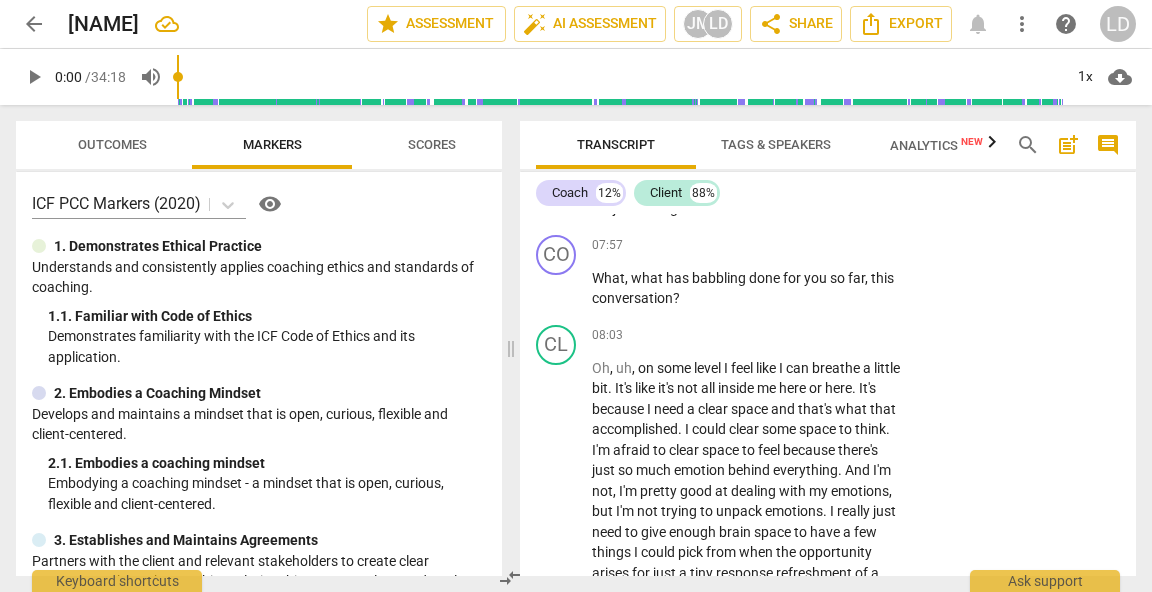 scroll, scrollTop: 3503, scrollLeft: 0, axis: vertical 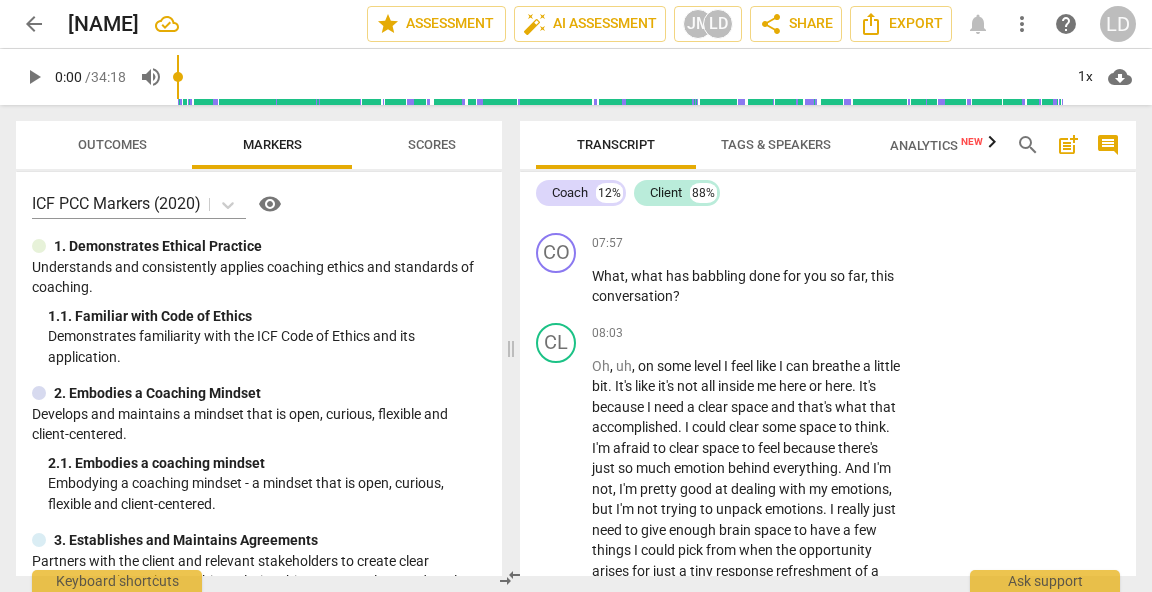 click on "Add competency" at bounding box center [708, -663] 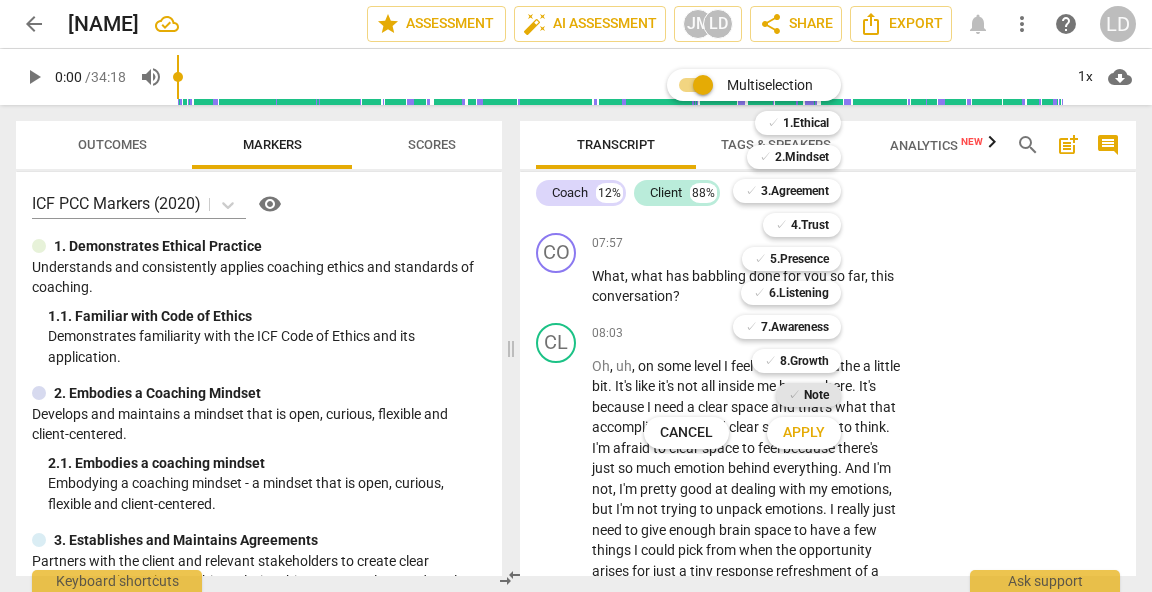 click on "Note" at bounding box center [816, 395] 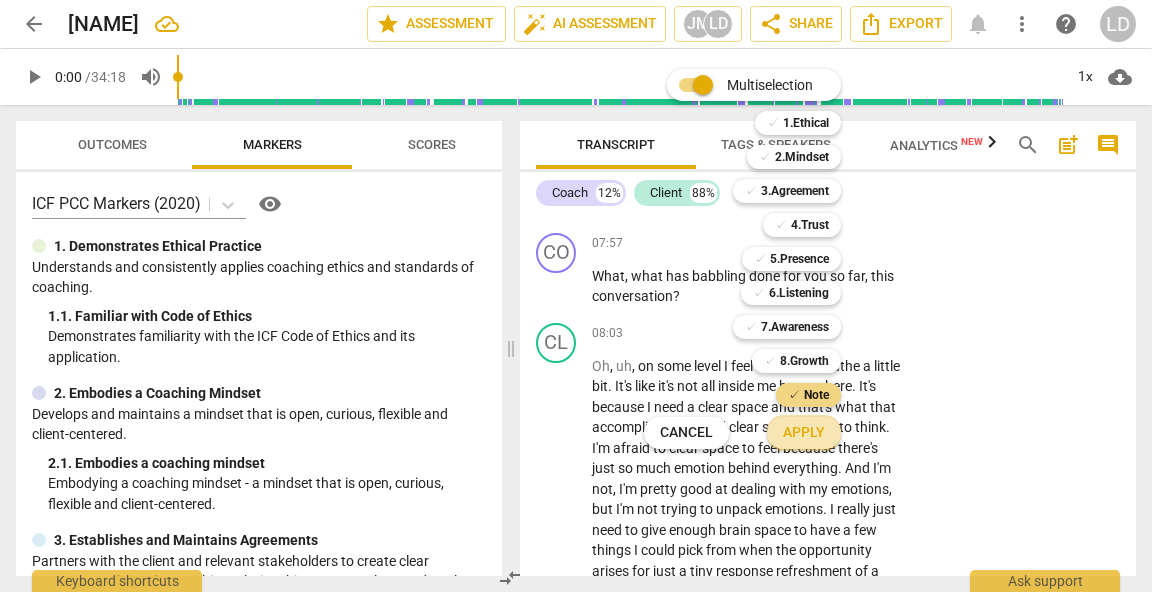 click on "Apply" at bounding box center (804, 433) 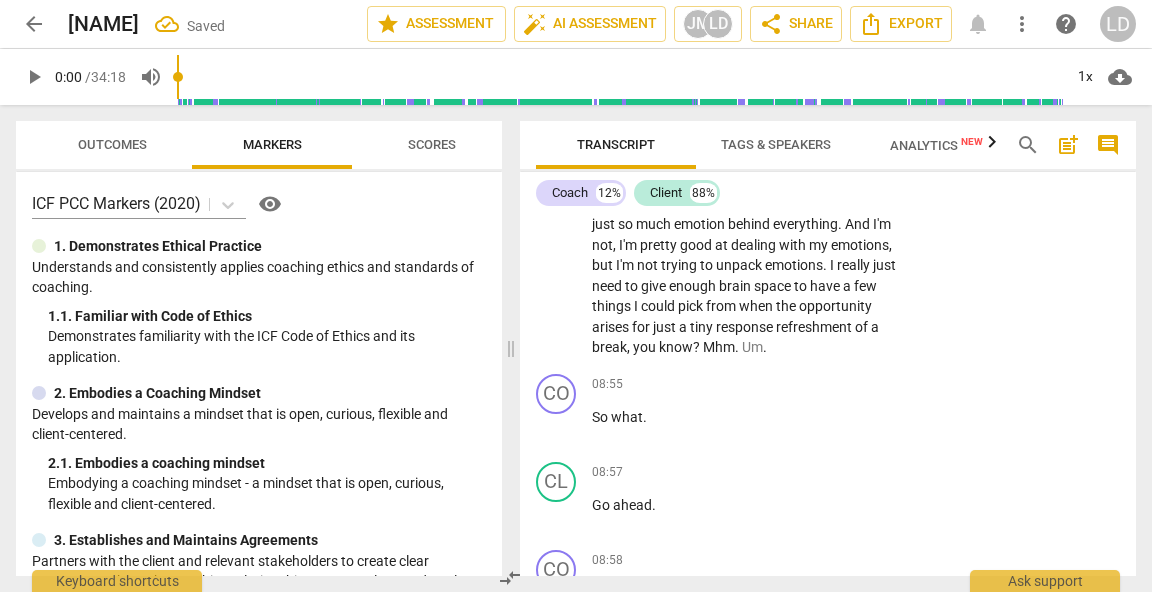 scroll, scrollTop: 3780, scrollLeft: 0, axis: vertical 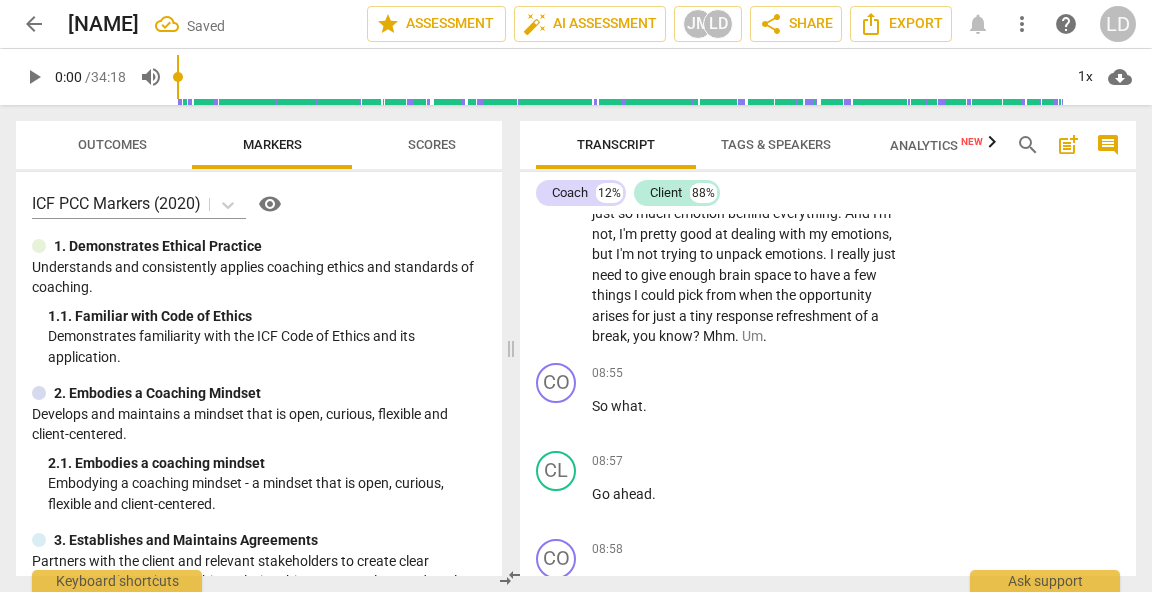 click at bounding box center (993, -547) 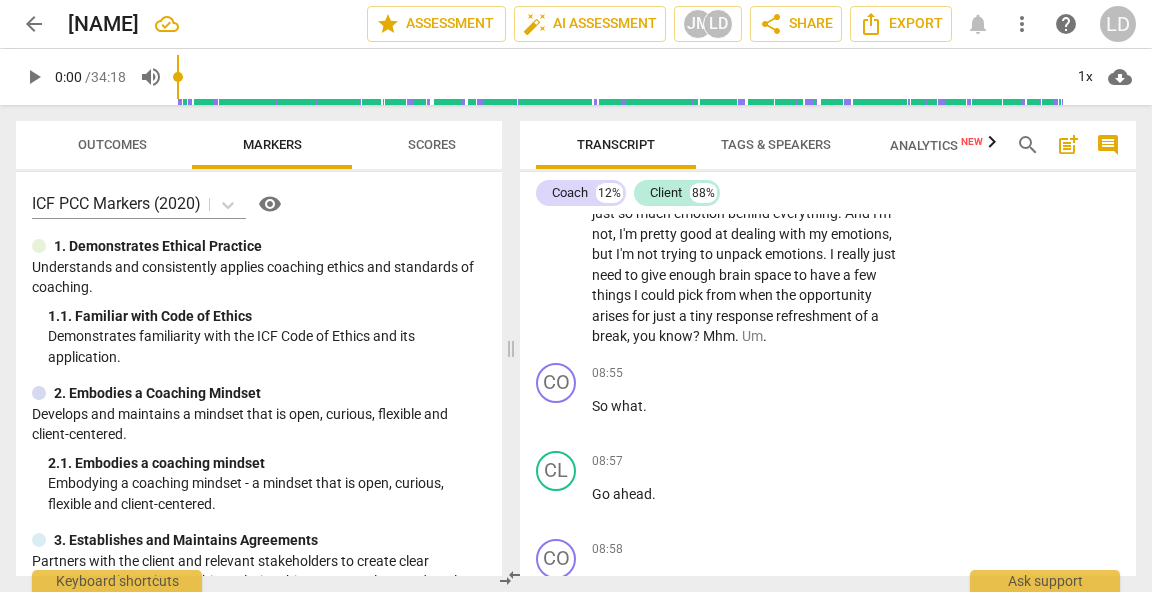 scroll, scrollTop: 21, scrollLeft: 0, axis: vertical 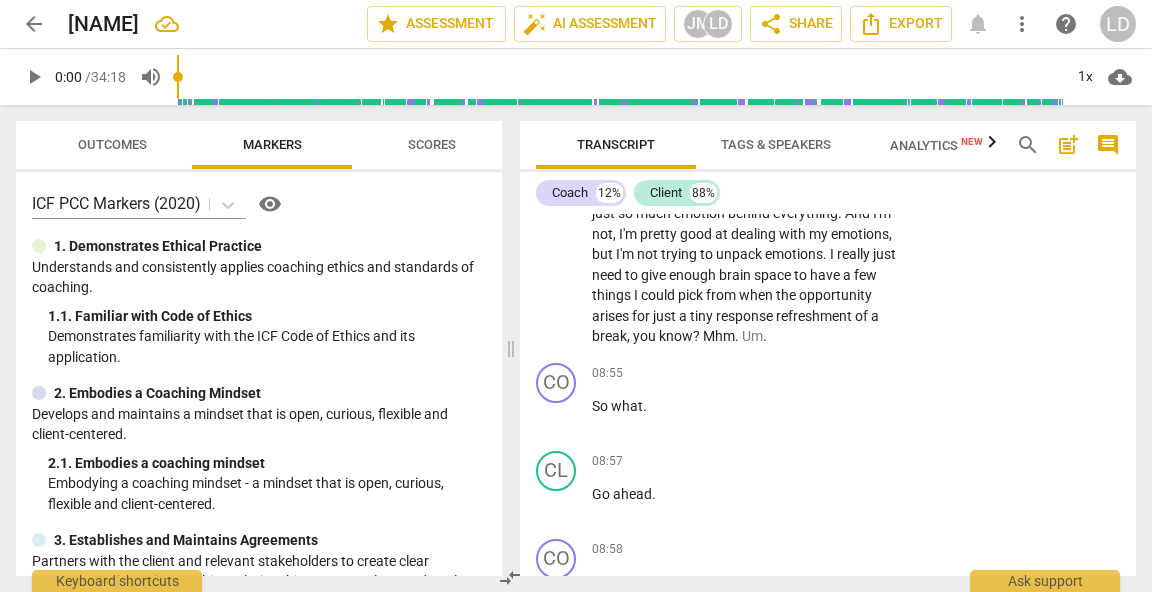 click on "send" at bounding box center (1085, -511) 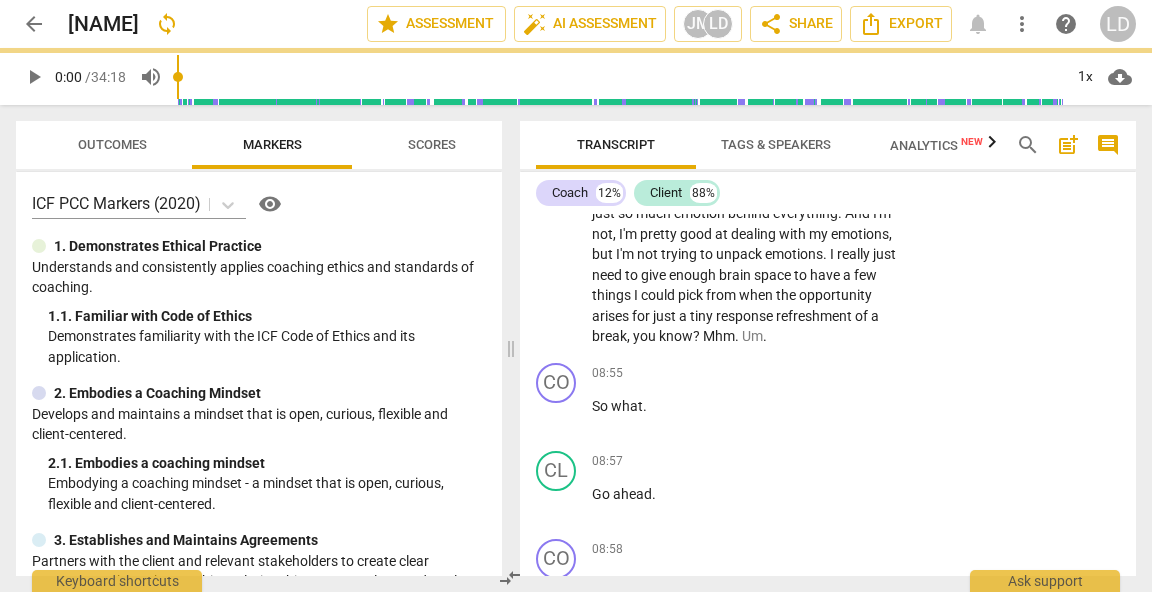 scroll, scrollTop: 0, scrollLeft: 0, axis: both 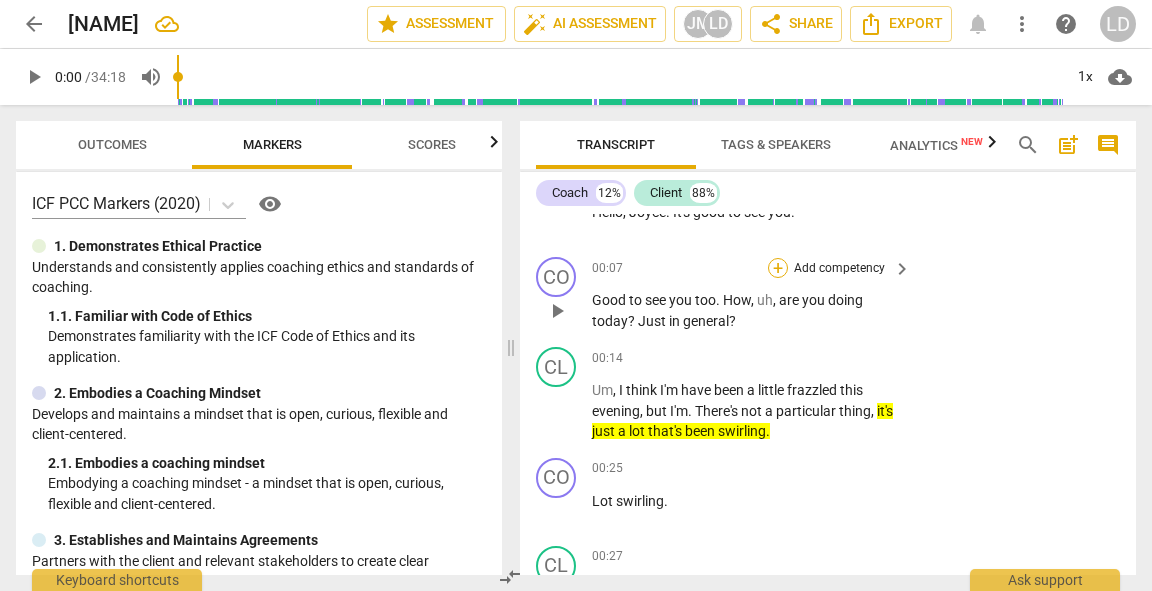 click on "+" at bounding box center (778, 268) 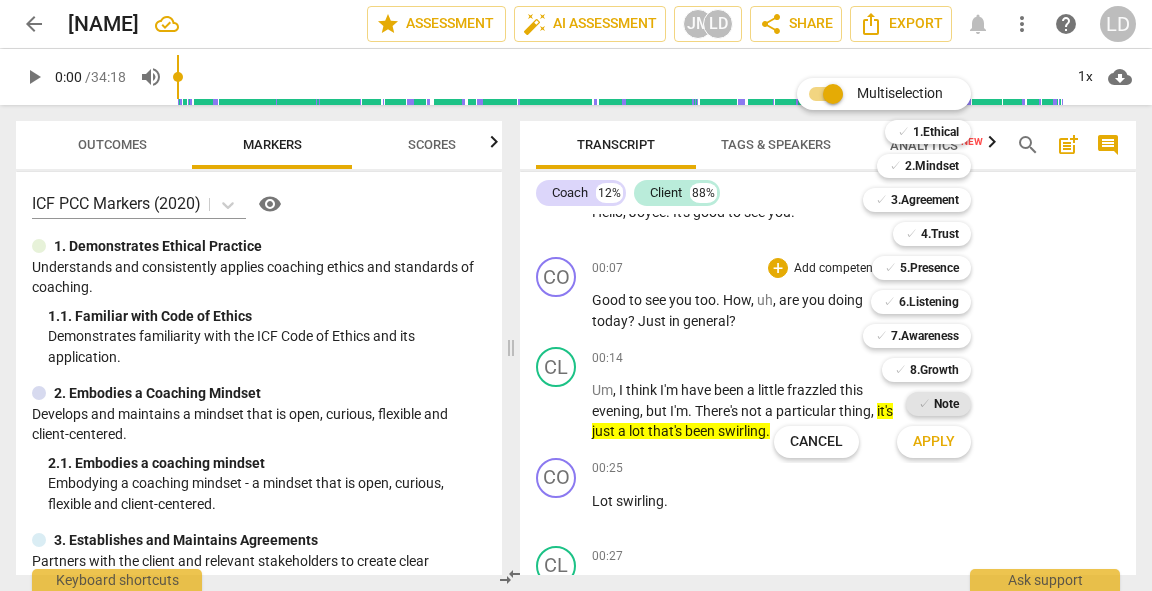 click on "Note" at bounding box center [946, 404] 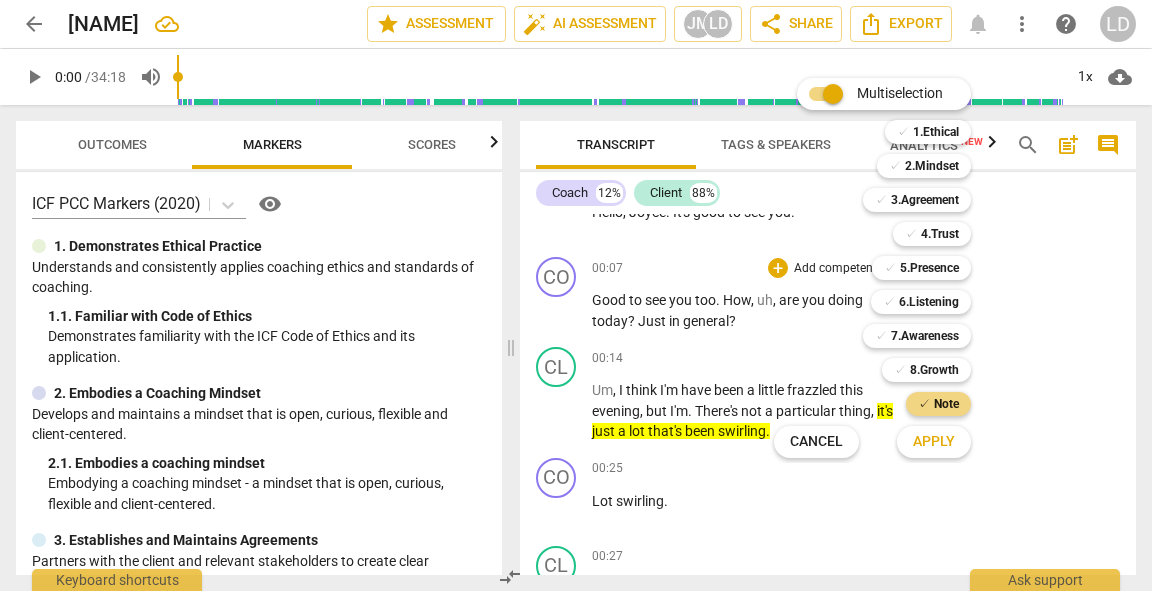 click on "Apply" at bounding box center (934, 442) 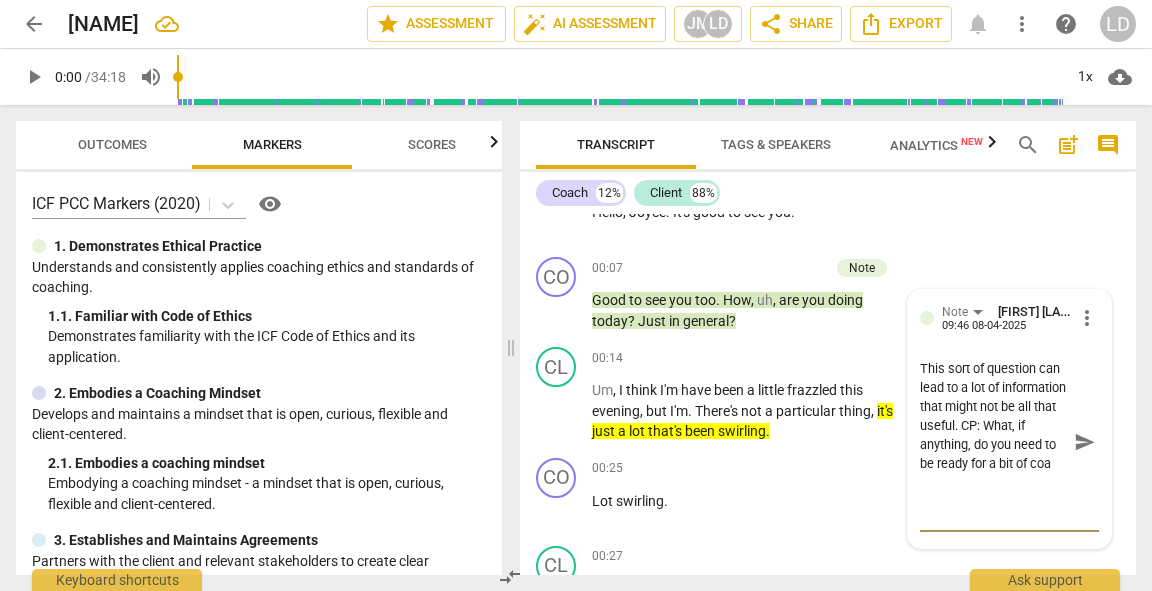scroll, scrollTop: 68, scrollLeft: 0, axis: vertical 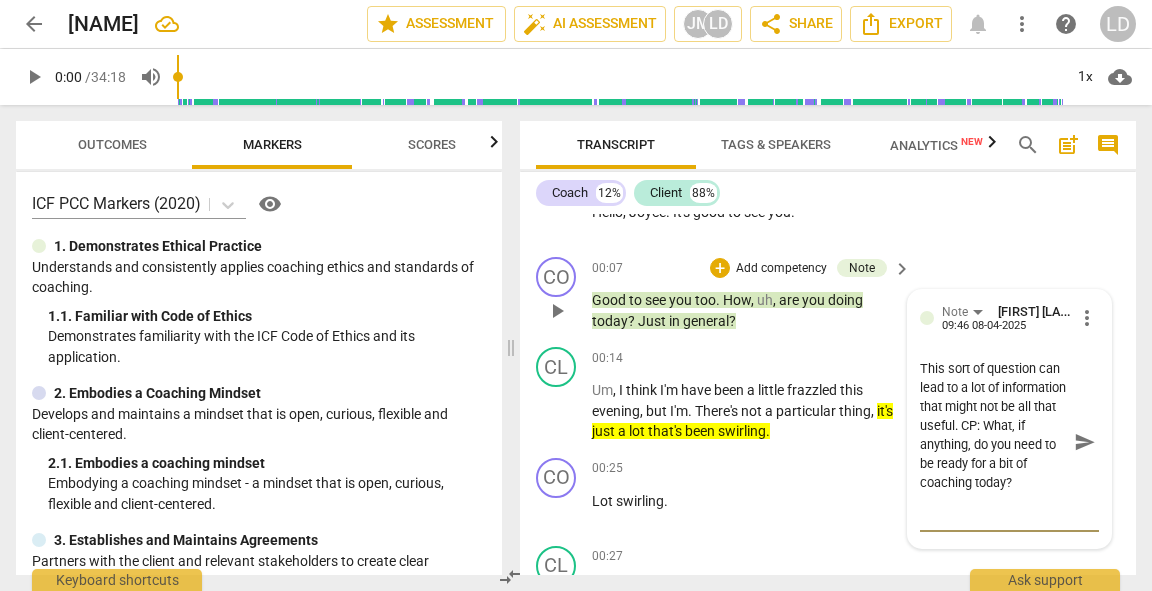 click on "send" at bounding box center (1085, 442) 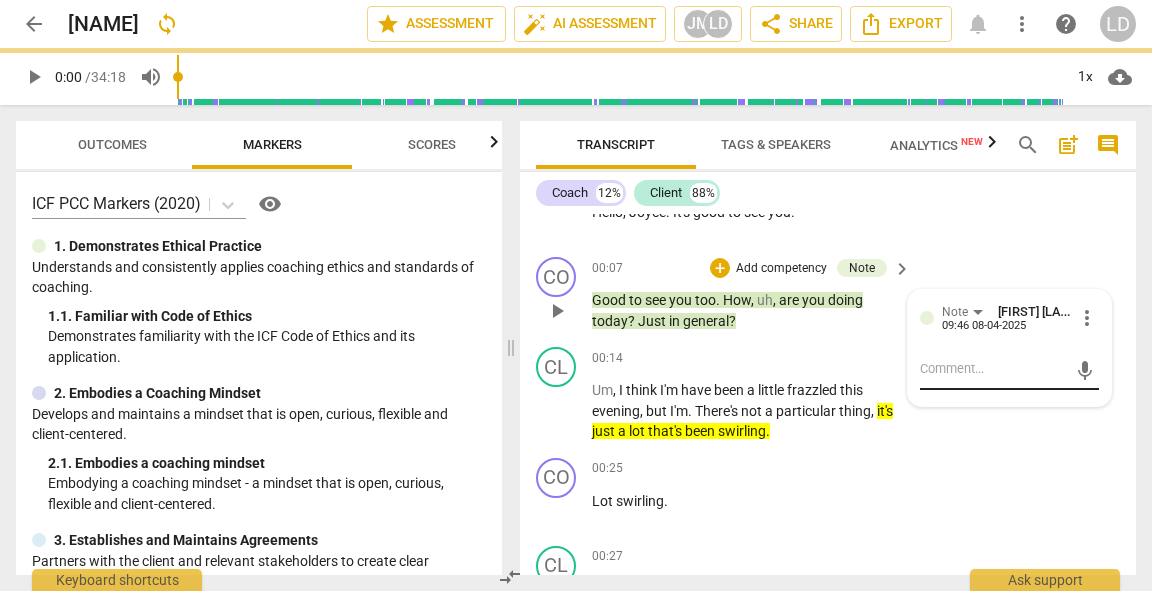 scroll, scrollTop: 0, scrollLeft: 0, axis: both 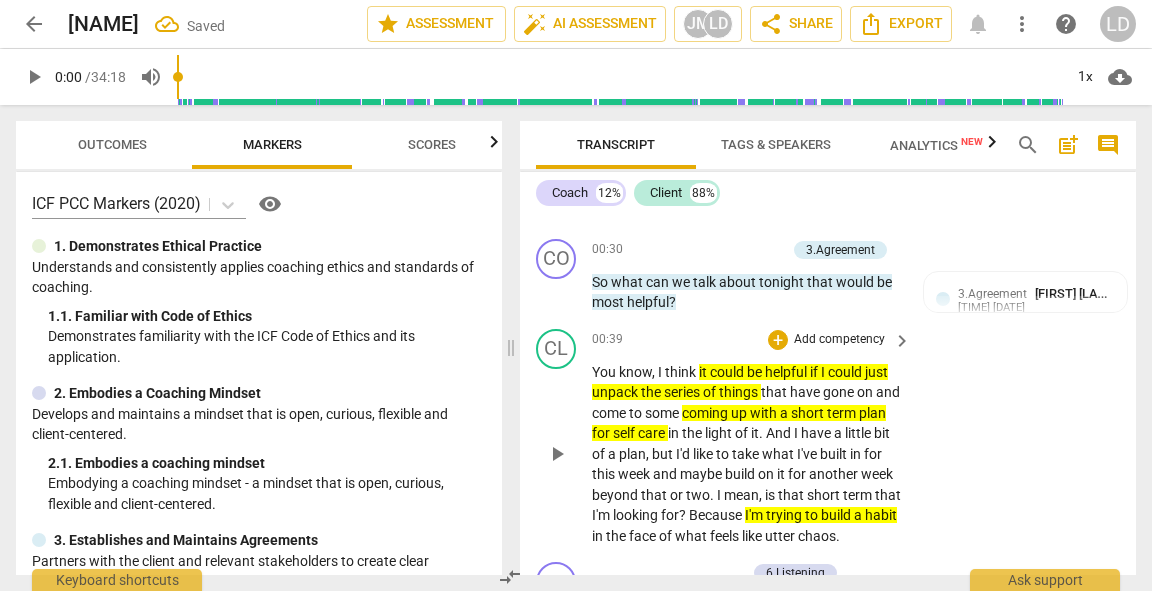 click on "if" at bounding box center (815, 372) 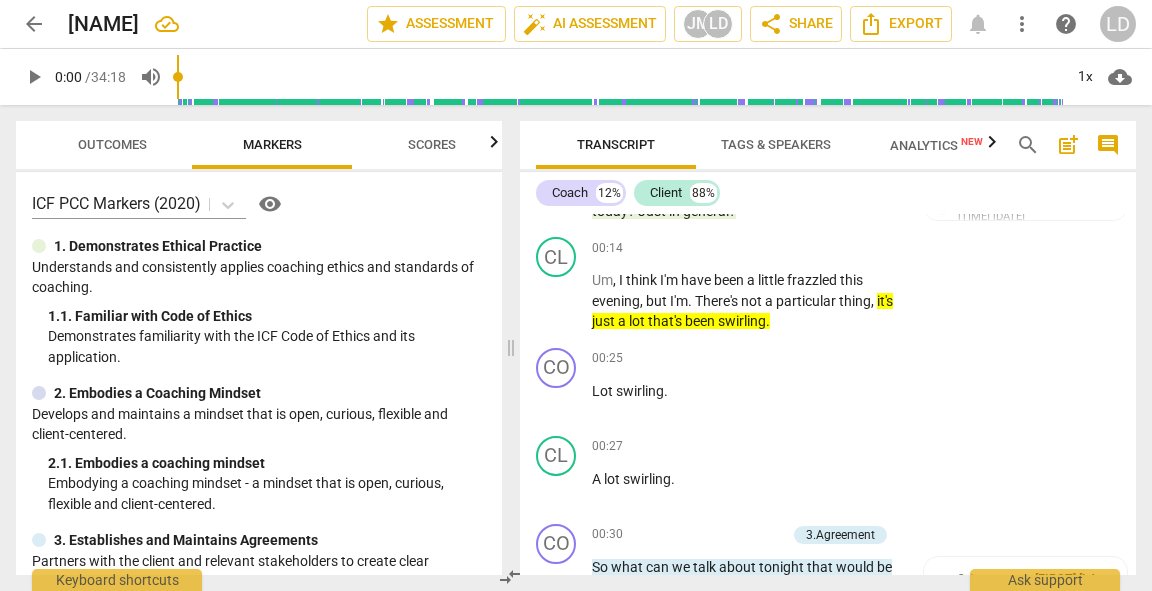 scroll, scrollTop: 194, scrollLeft: 0, axis: vertical 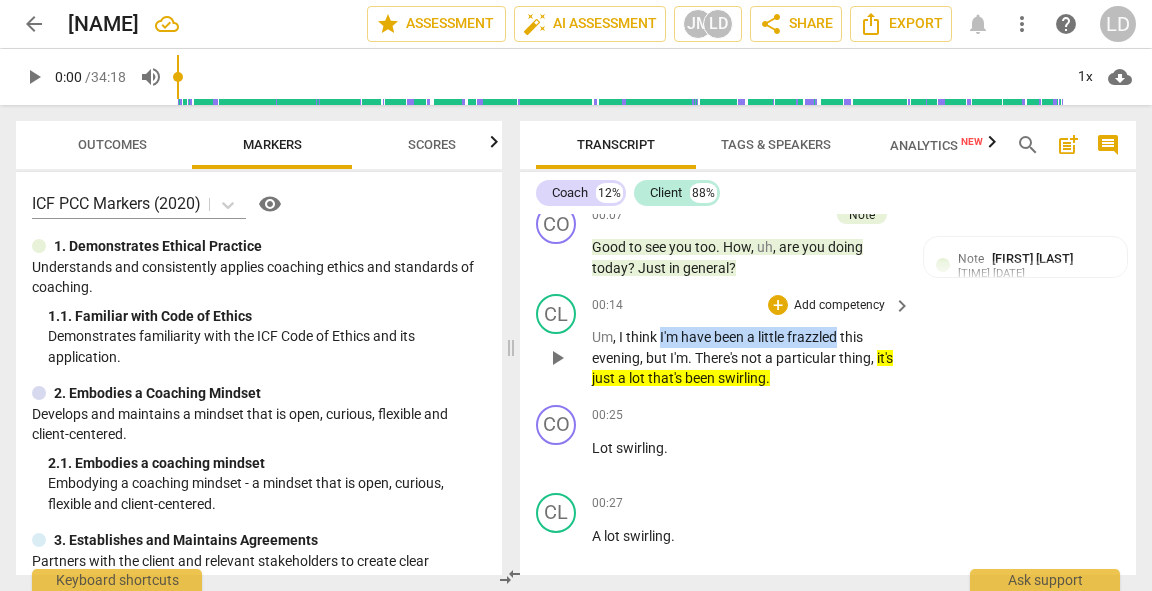 drag, startPoint x: 677, startPoint y: 349, endPoint x: 652, endPoint y: 365, distance: 29.681644 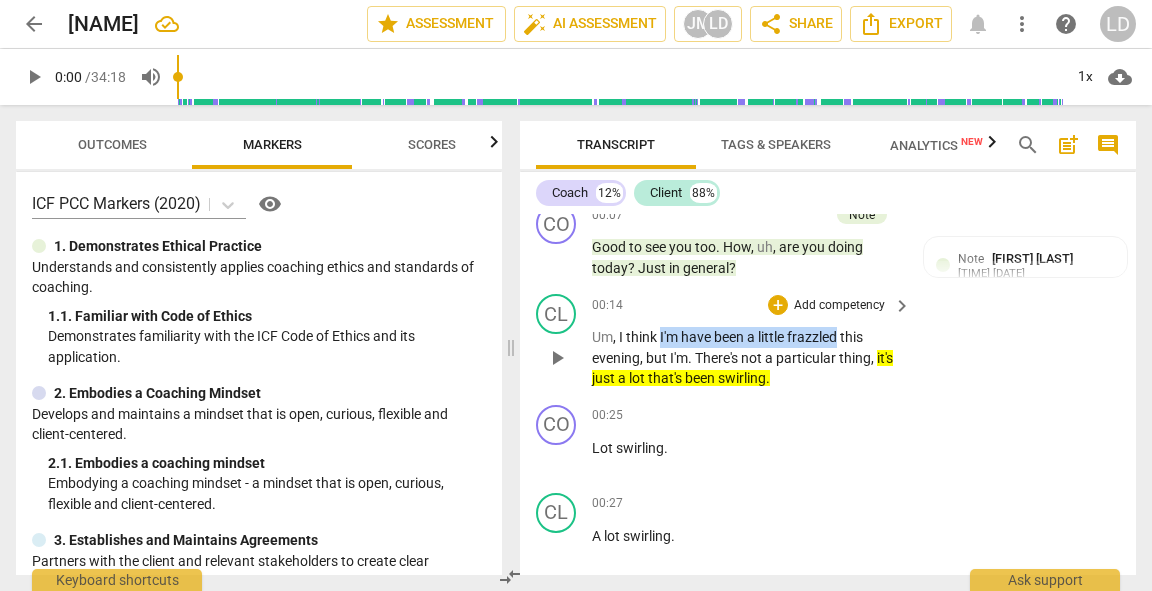 click on "Um ,   I   think   I'm   have   been   a   little   frazzled   this   evening ,   but   I'm .   There's   not   a   particular   thing ,   it's   just   a   lot   that's   been   swirling ." at bounding box center [746, 358] 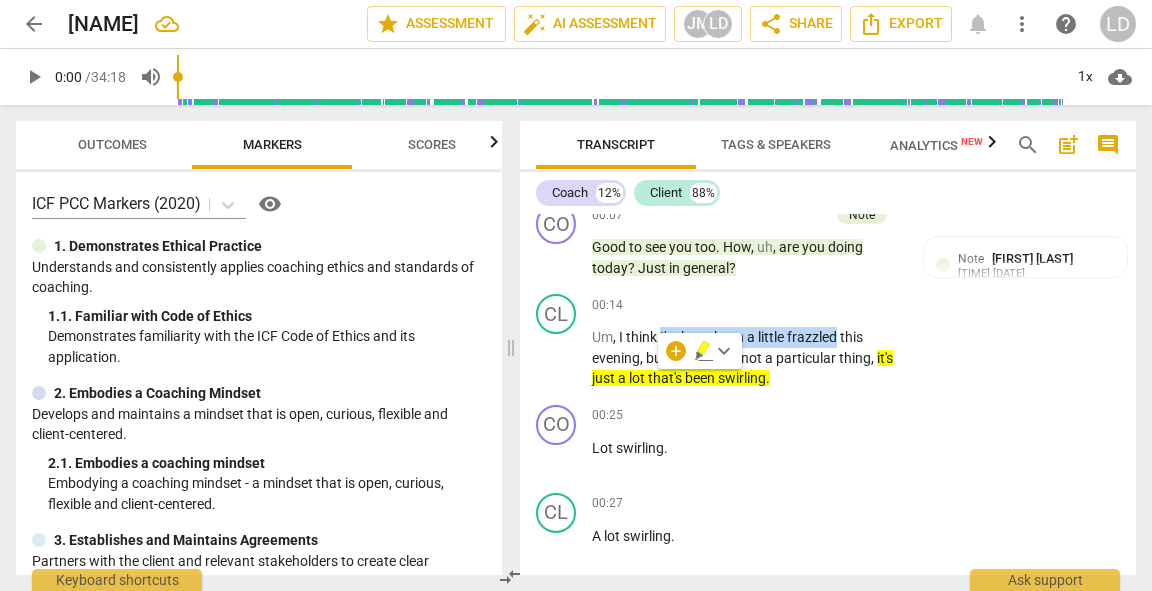 click 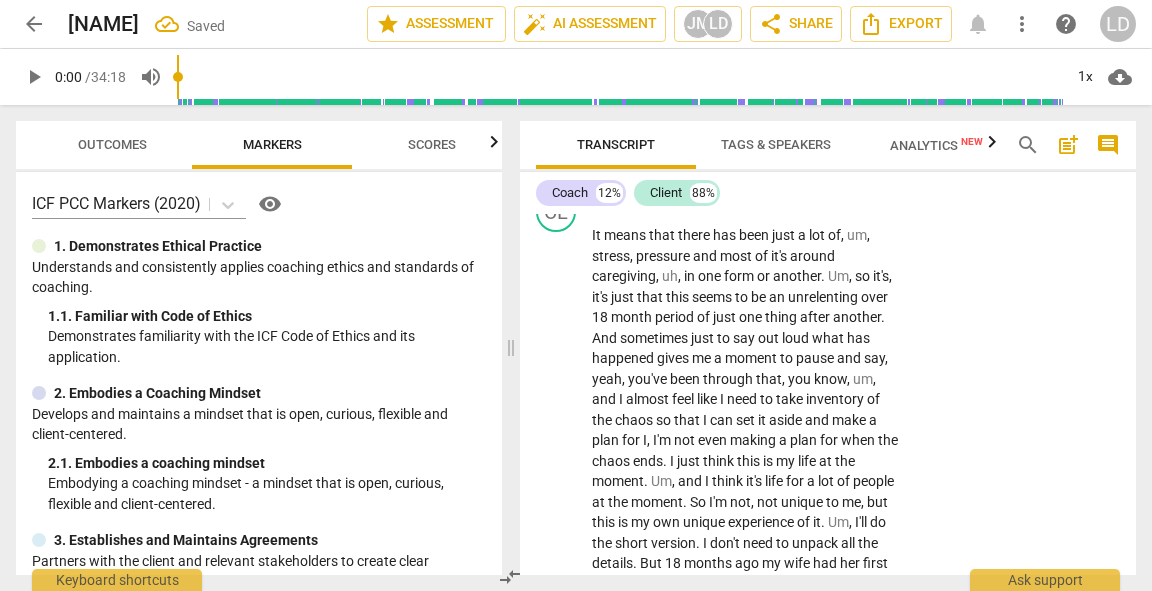 scroll, scrollTop: 1048, scrollLeft: 0, axis: vertical 